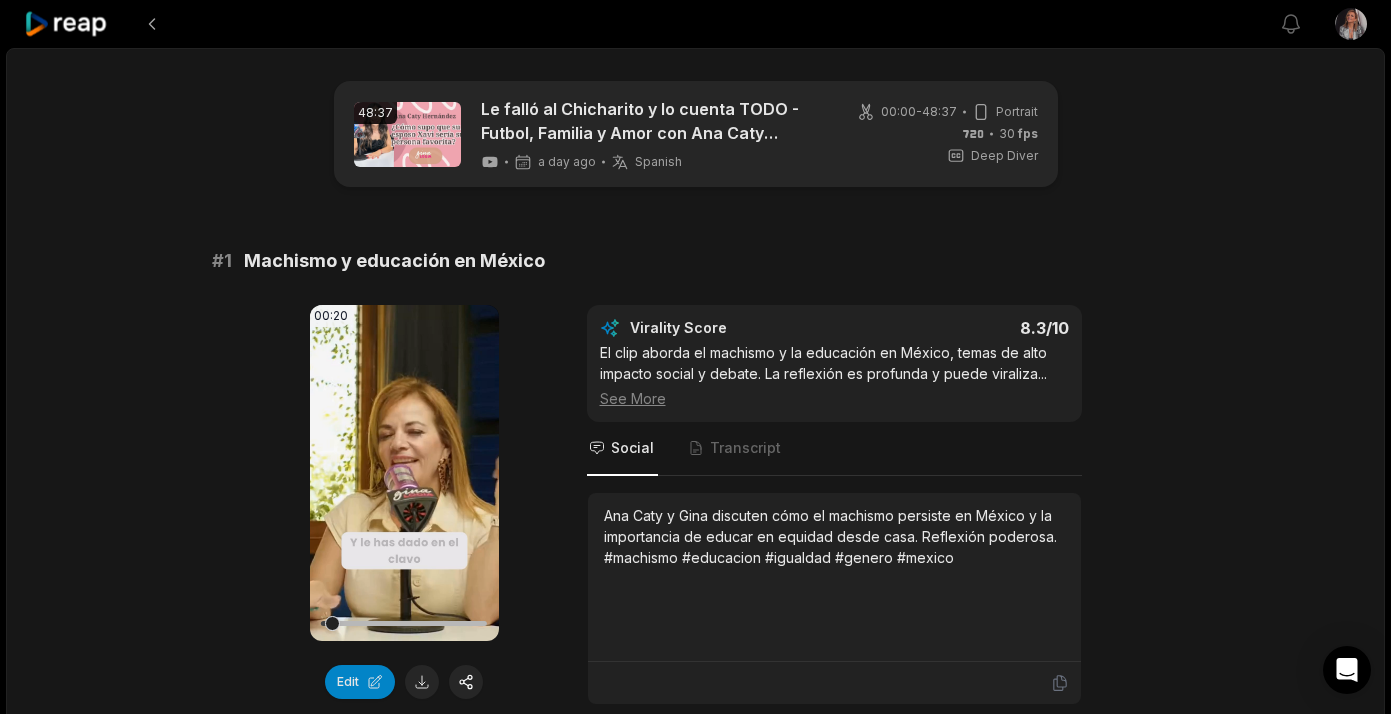 scroll, scrollTop: 1853, scrollLeft: 0, axis: vertical 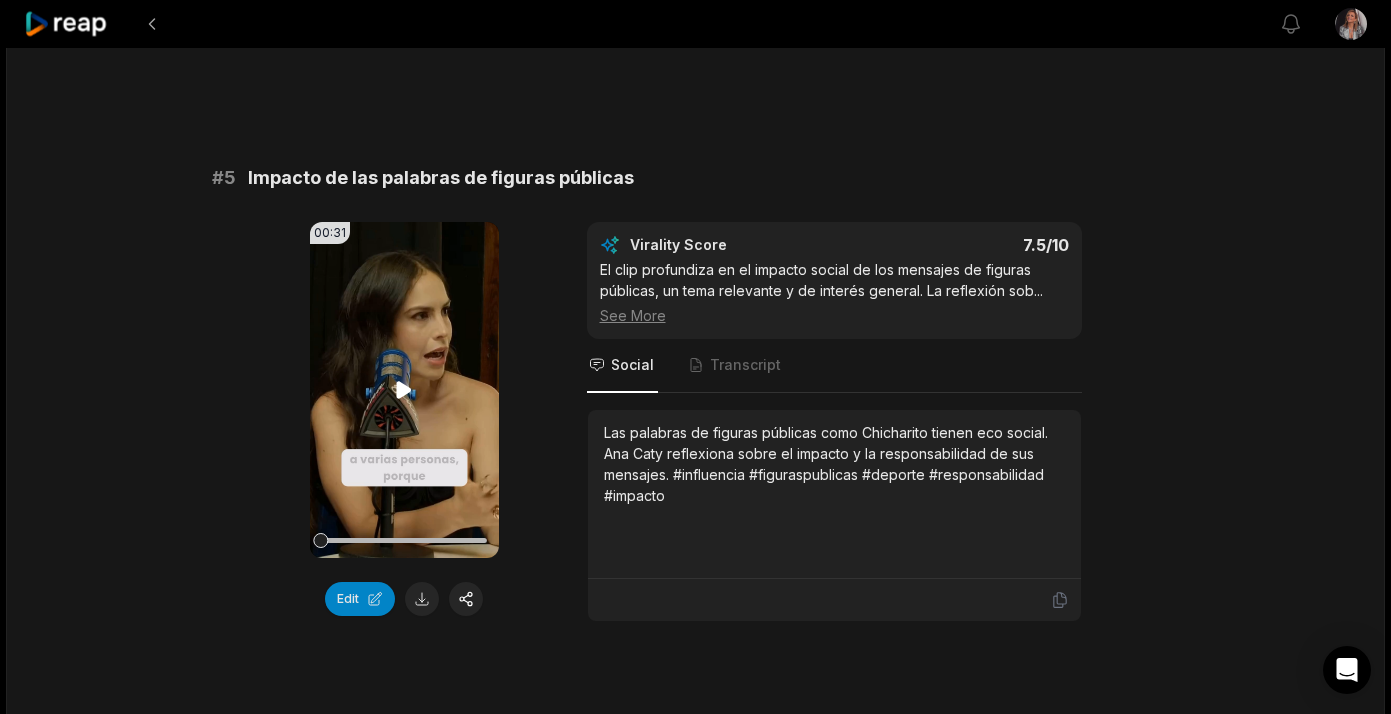 click 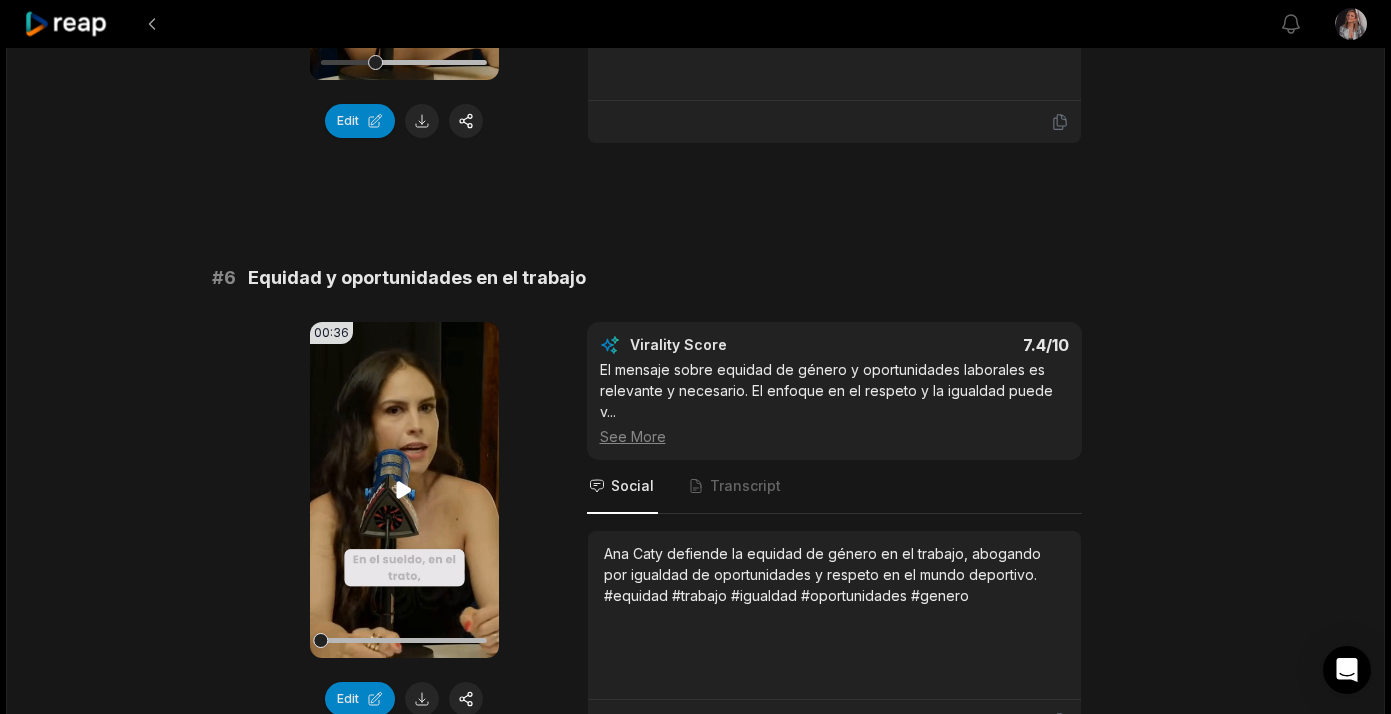 scroll, scrollTop: 2895, scrollLeft: 0, axis: vertical 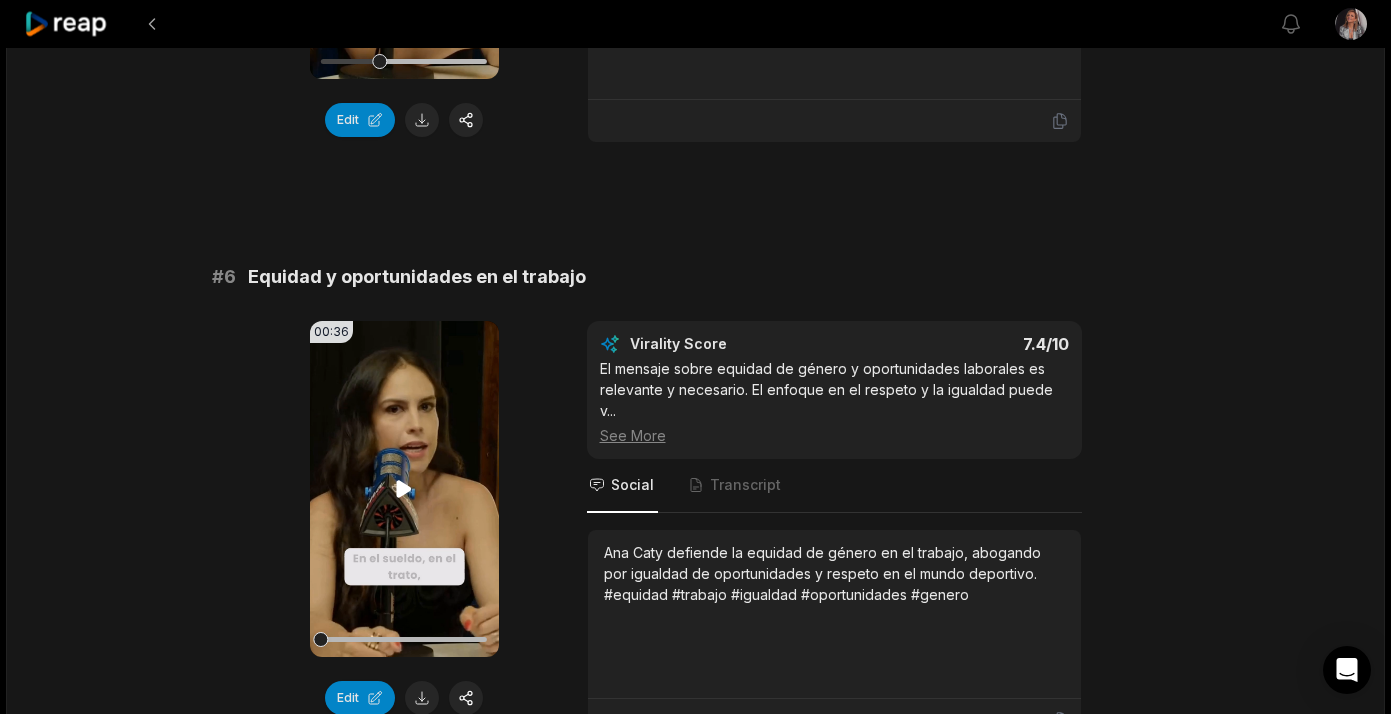 click 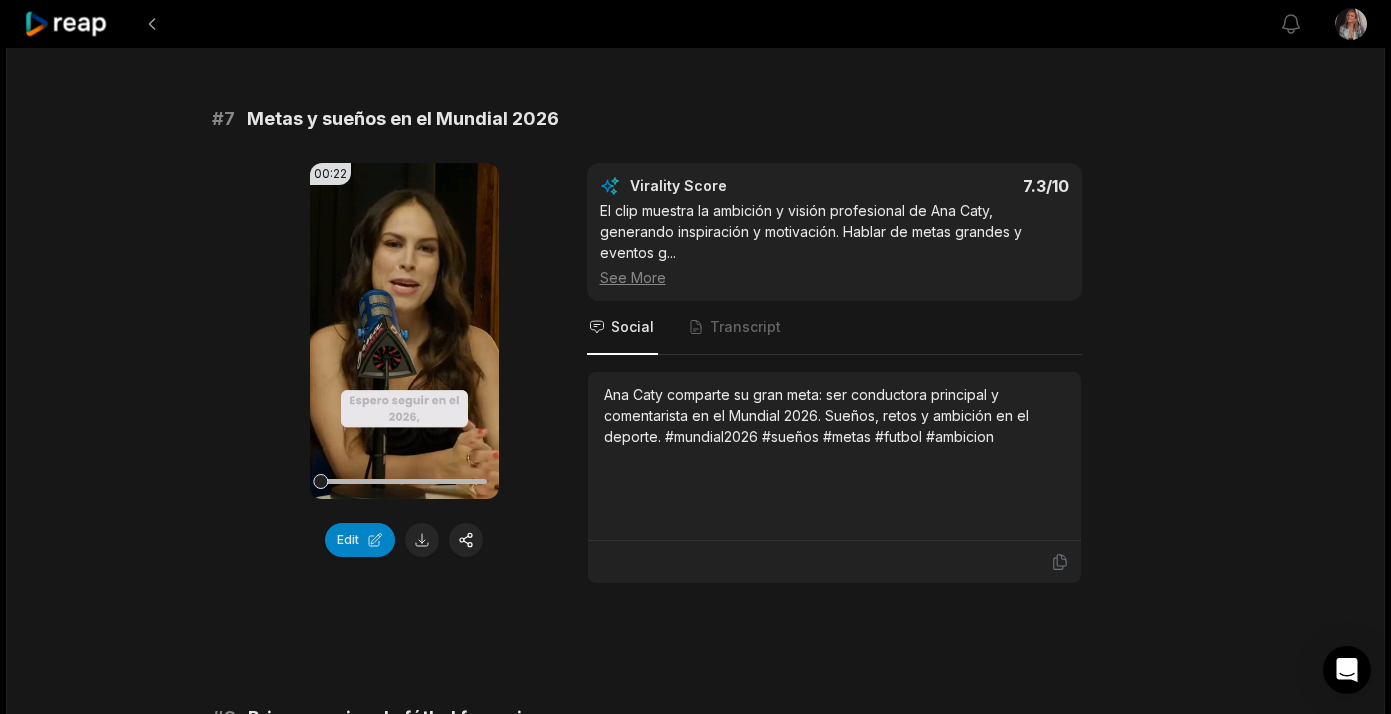 scroll, scrollTop: 3675, scrollLeft: 0, axis: vertical 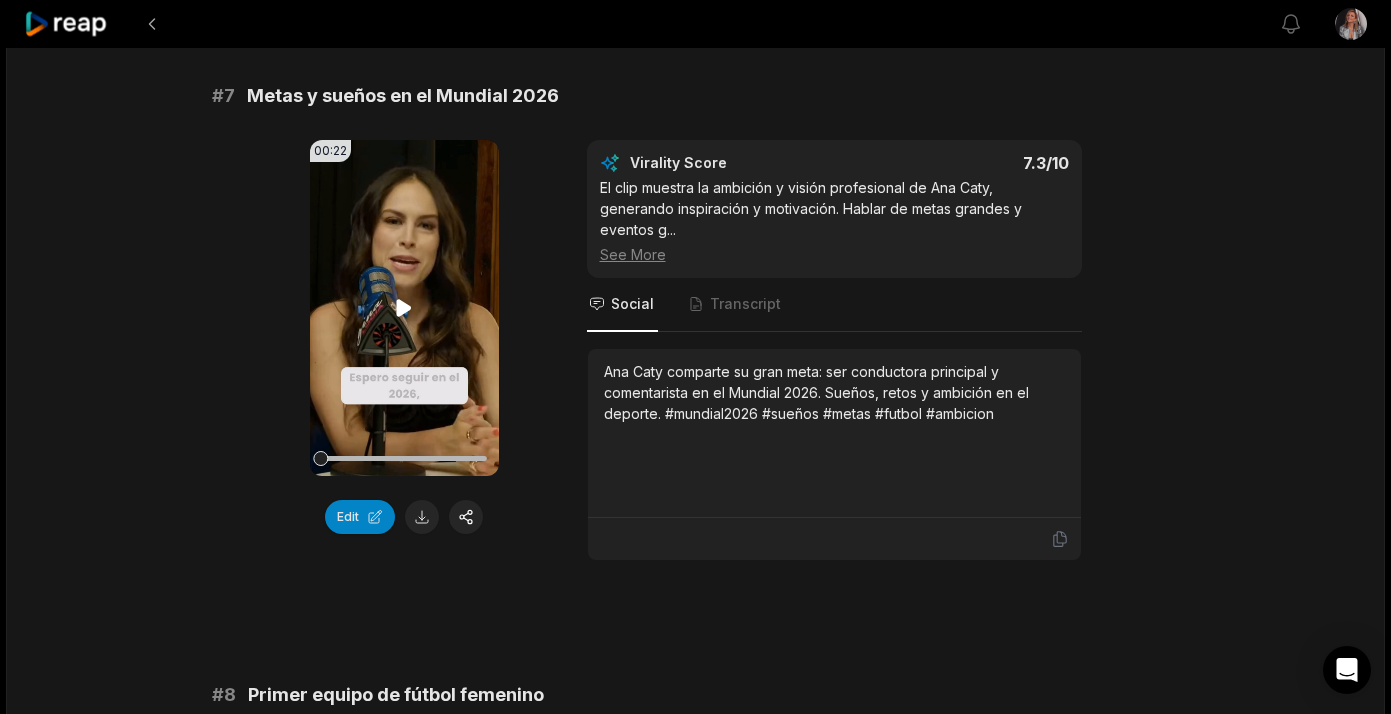 click 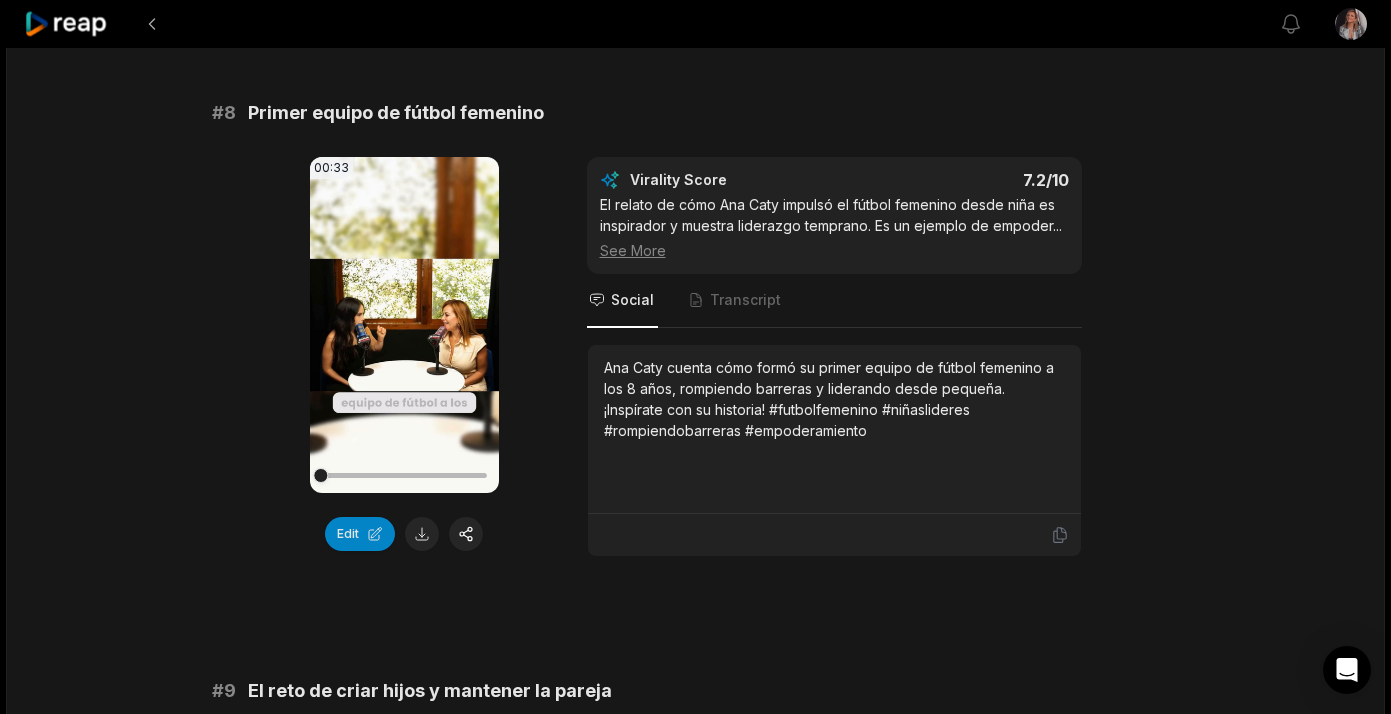 scroll, scrollTop: 4282, scrollLeft: 0, axis: vertical 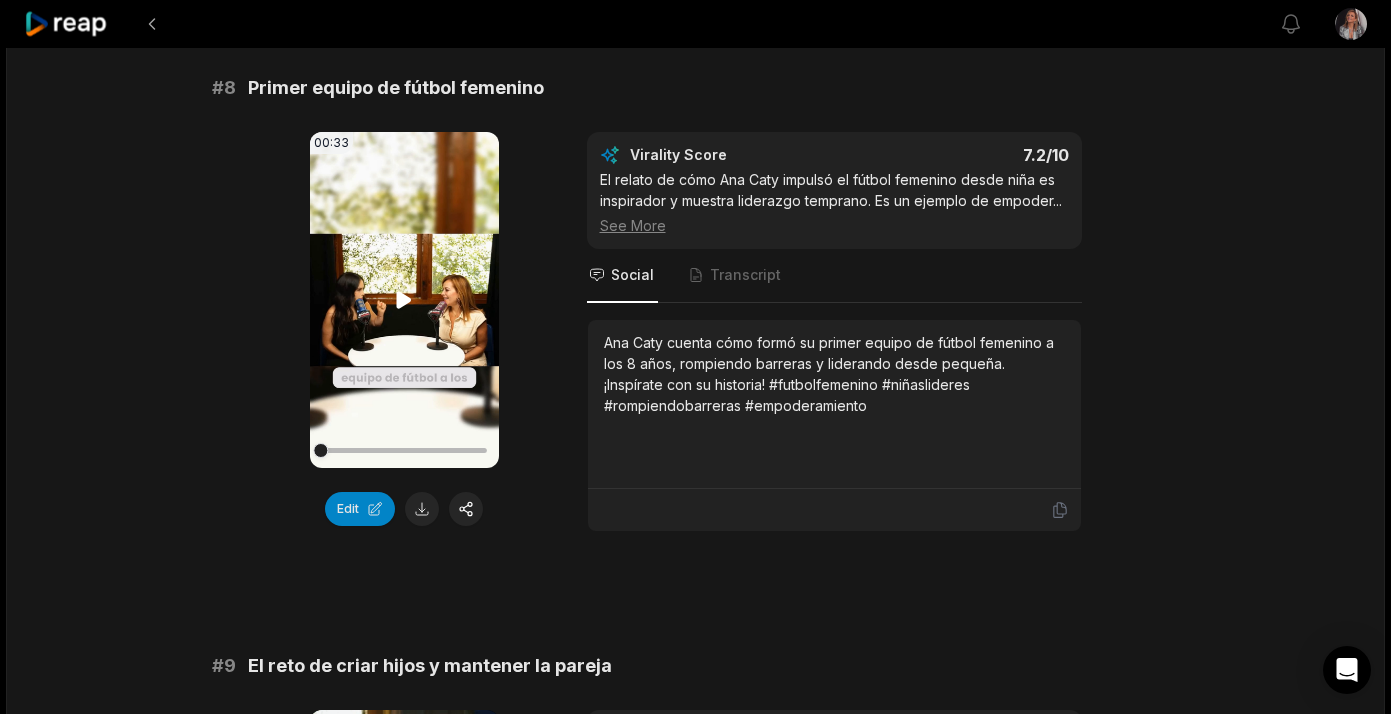 click 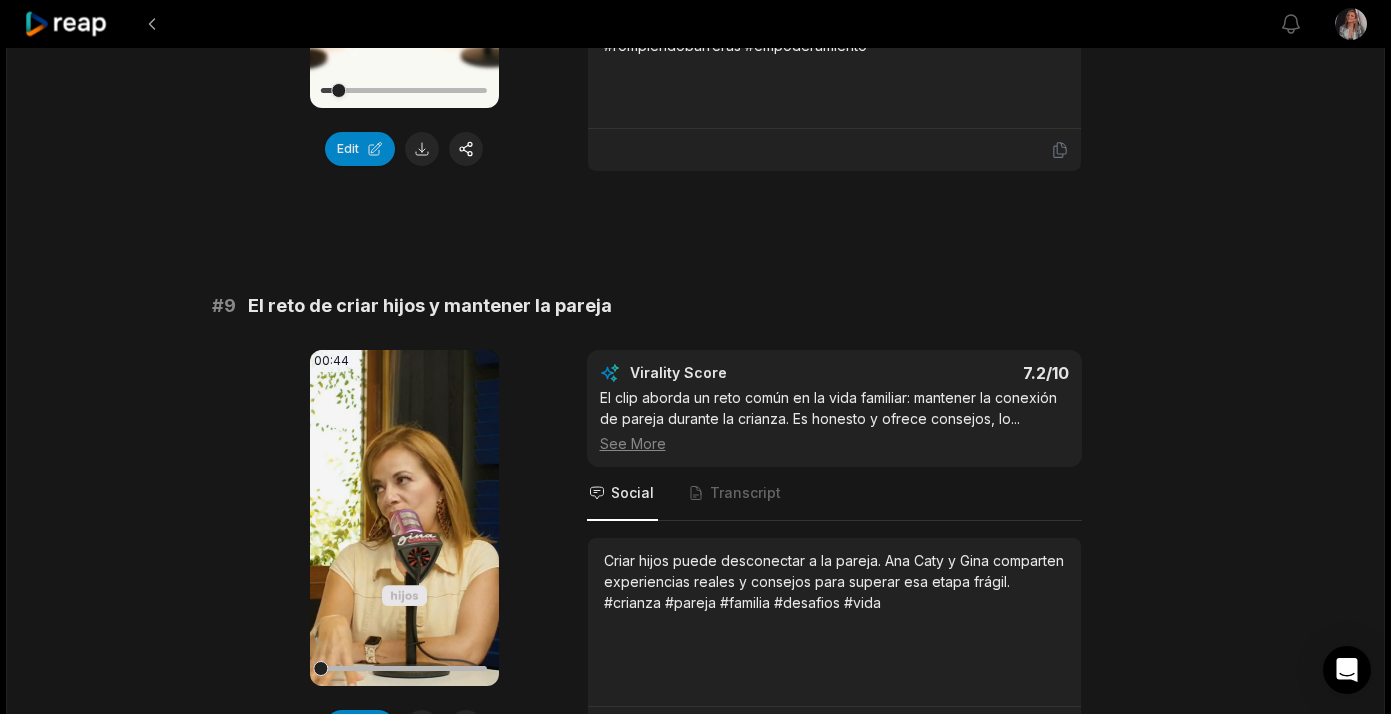 scroll, scrollTop: 4682, scrollLeft: 0, axis: vertical 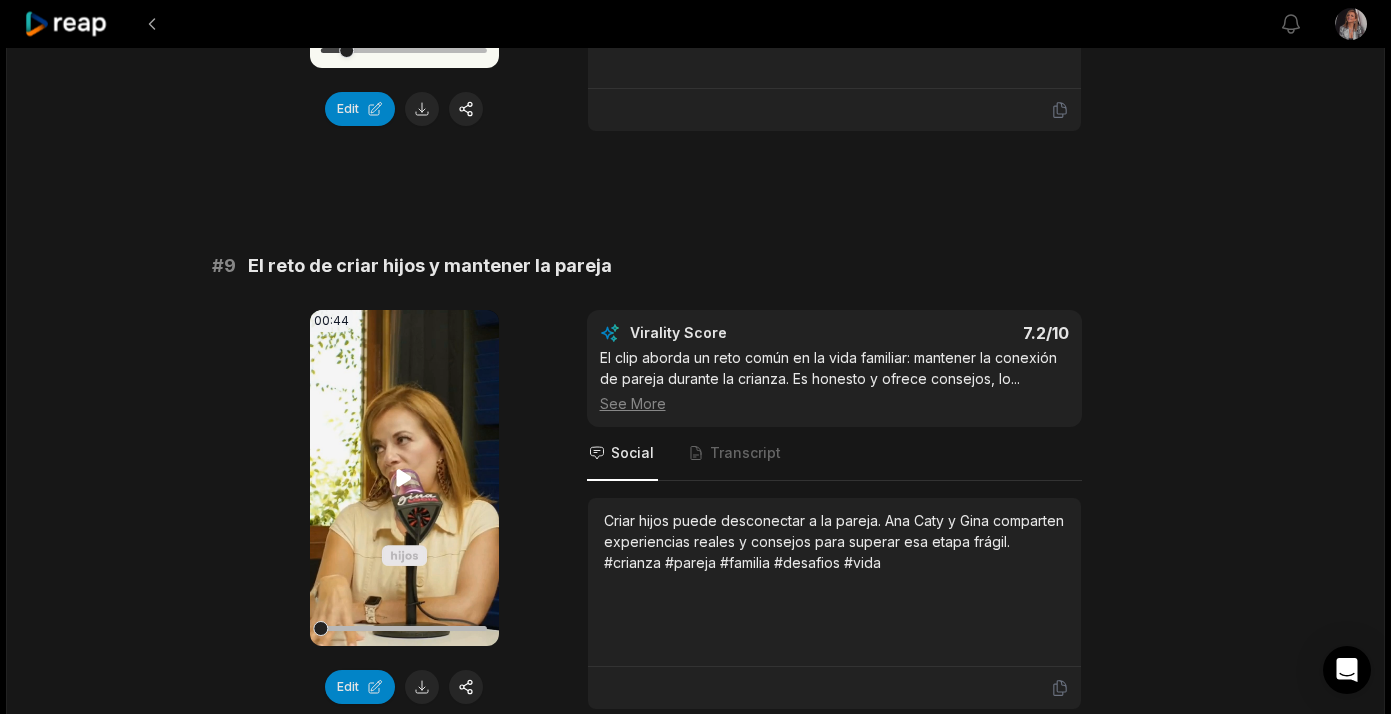 click 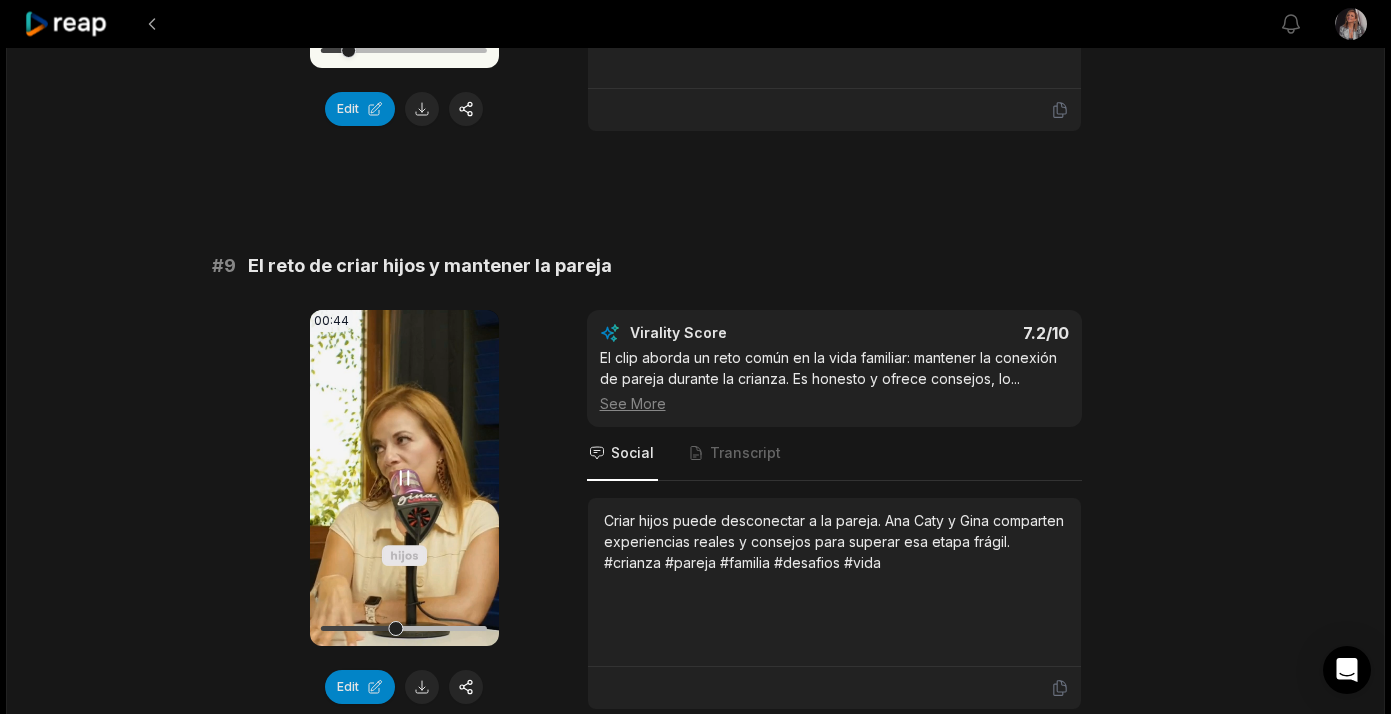 click 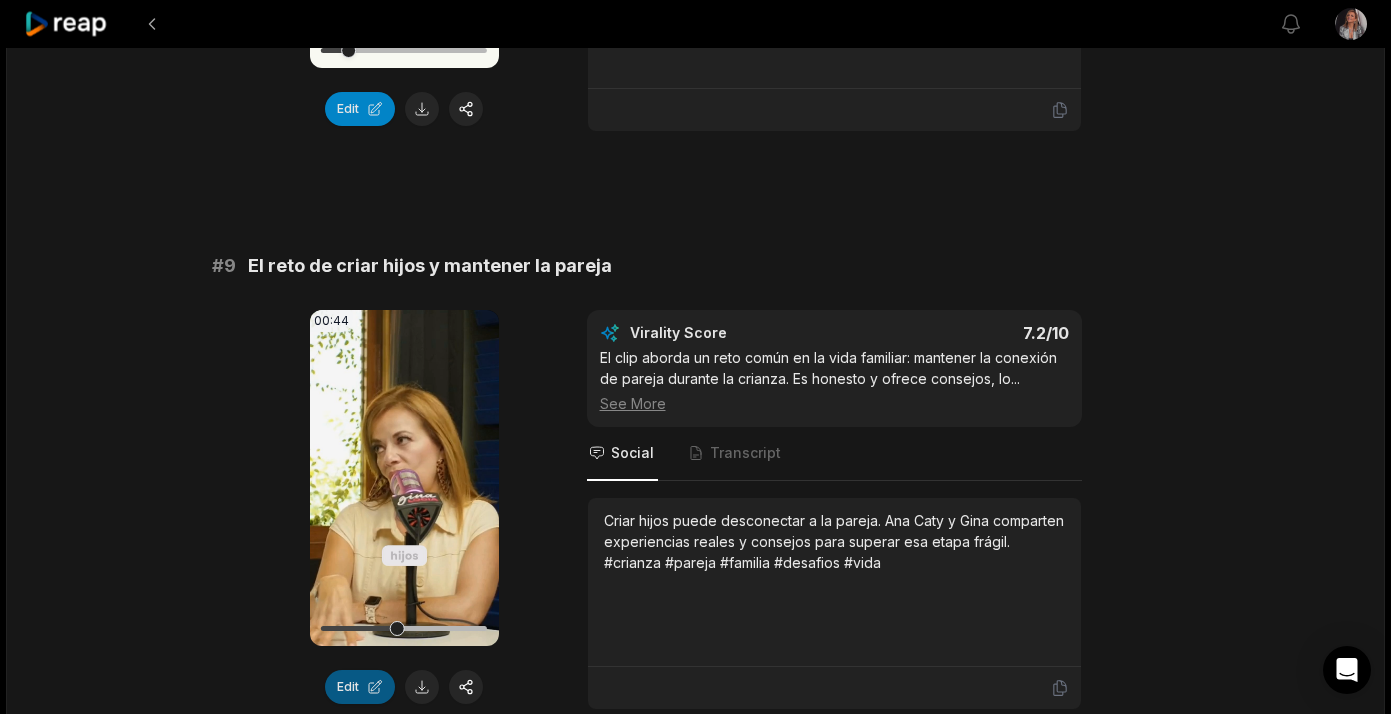 click on "Edit" at bounding box center (360, 687) 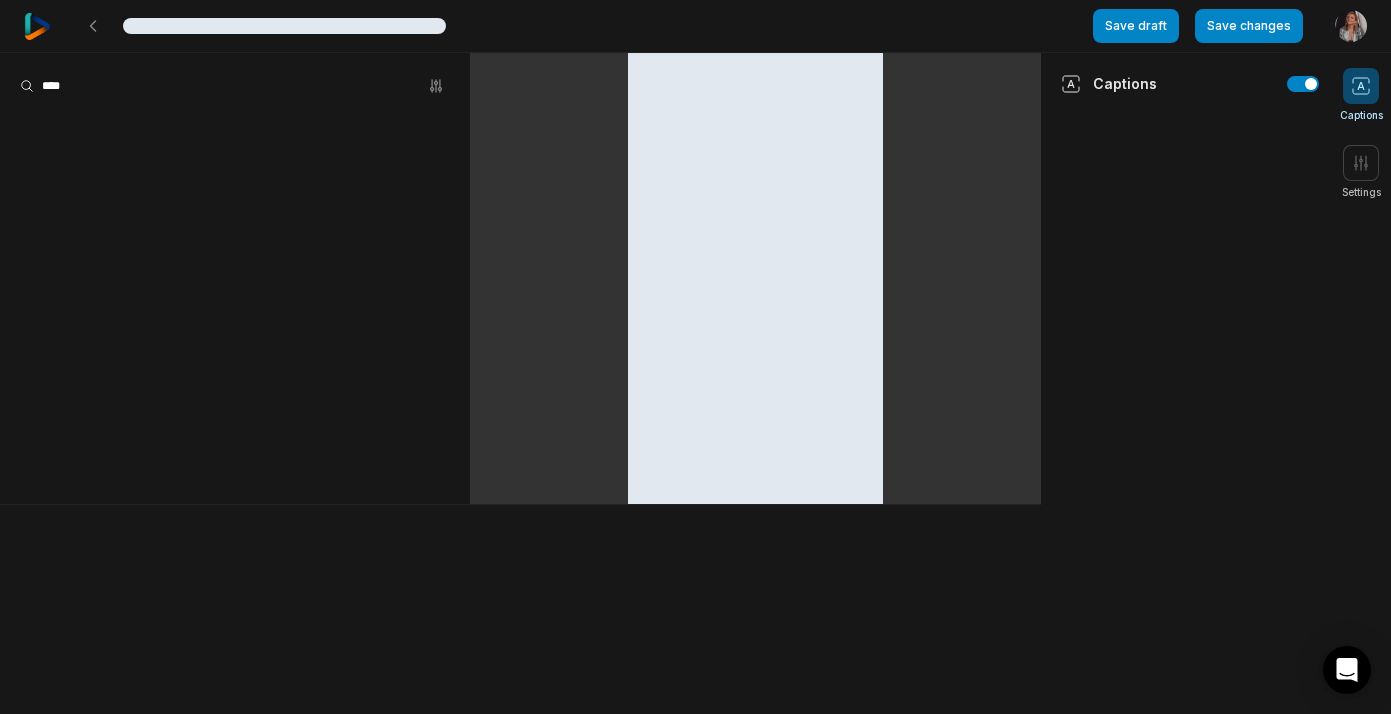 scroll, scrollTop: 0, scrollLeft: 0, axis: both 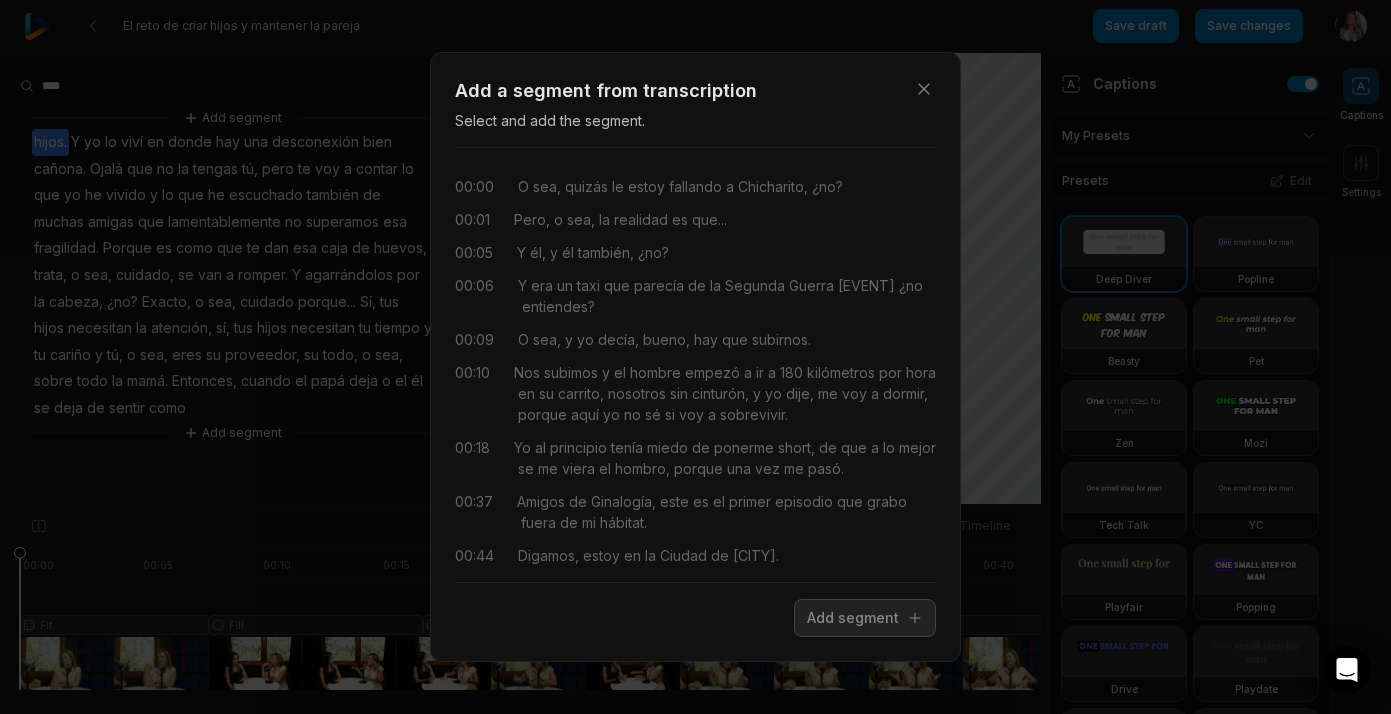 click on "Close Add a segment from transcription Select and add the segment. 00:00 O   sea,   quizás   le   estoy   fallando   a   Chicharito,   ¿no? 00:01 Pero,   o   sea,   la   realidad   es   que... 00:05 Y   él,   y   él   también,   ¿no? 00:06 Y   era   un   taxi   que   parecía   de   la   Segunda   Guerra   Mundial,   ¿no   entiendes? 00:09 O   sea,   y   yo   decía,   bueno,   hay   que   subirnos. 00:10 Nos   subimos   y   el   hombre   empezó   a   ir   a   180   kilómetros   por   hora   en   su   carrito,   nosotros   sin   cinturón,   y   yo   dije,   me   voy   a   dormir,   porque   aquí   yo   no   sé   si   voy   a   sobrevivir. 00:18 Yo   al   principio   tenía   miedo   de   ponerme   short,   de   que   a   lo   mejor   se   me   viera   el   hombro,   porque   una   vez   me   pasó. 00:37 Amigos   de   Ginalogía,   este   es   el   primer   episodio   que   grabo   fuera   de" at bounding box center (695, 357) 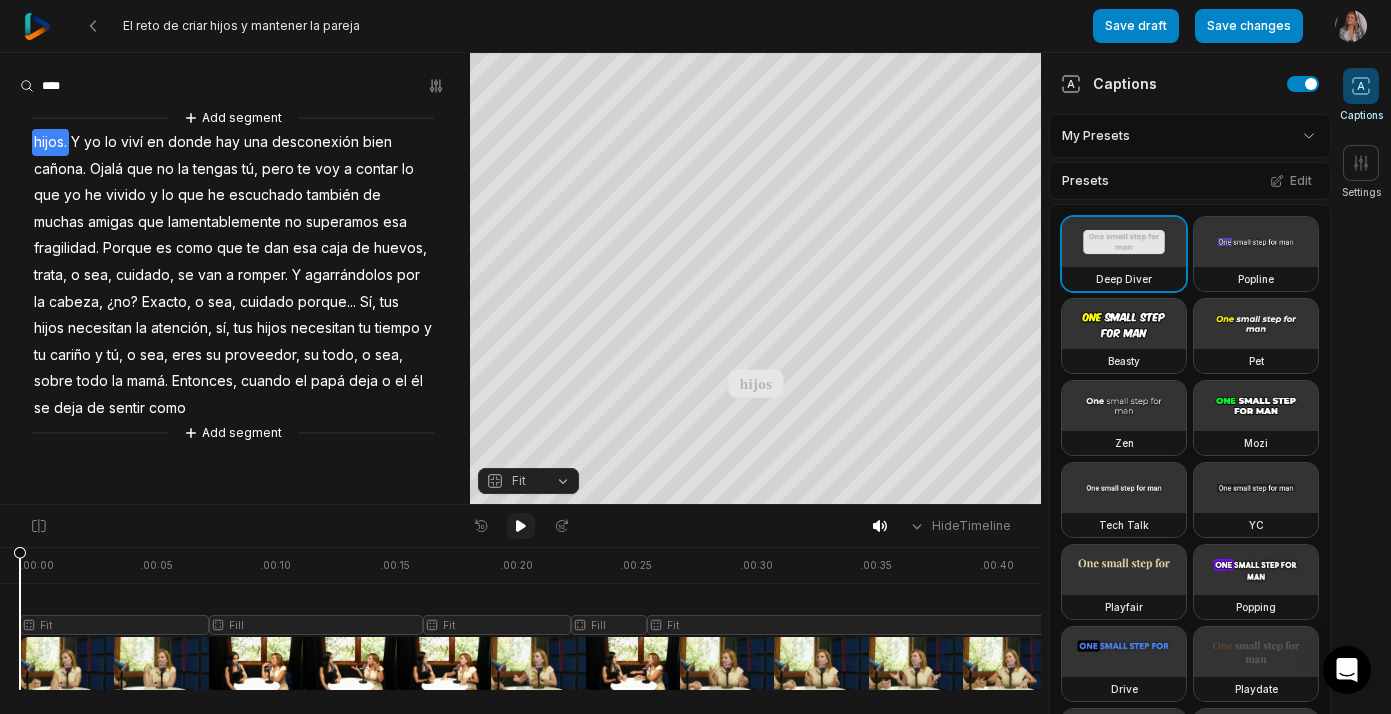 click 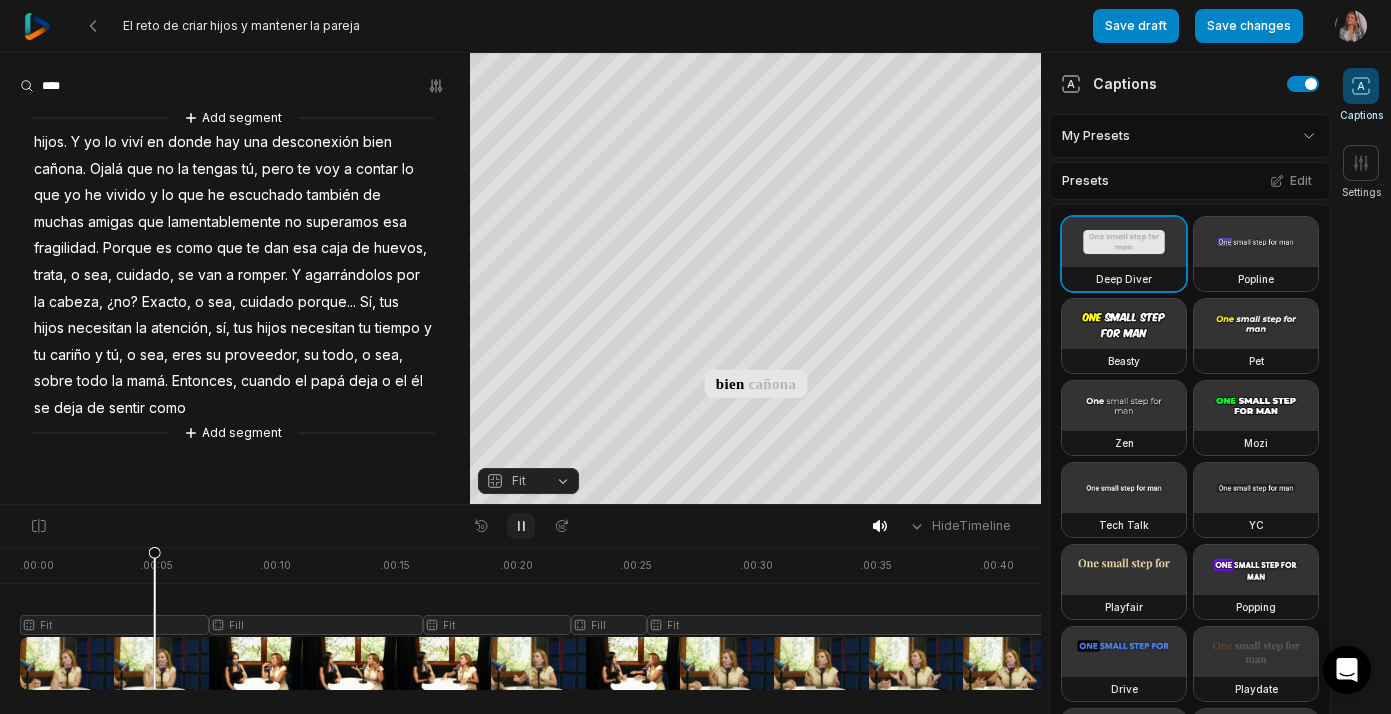 click 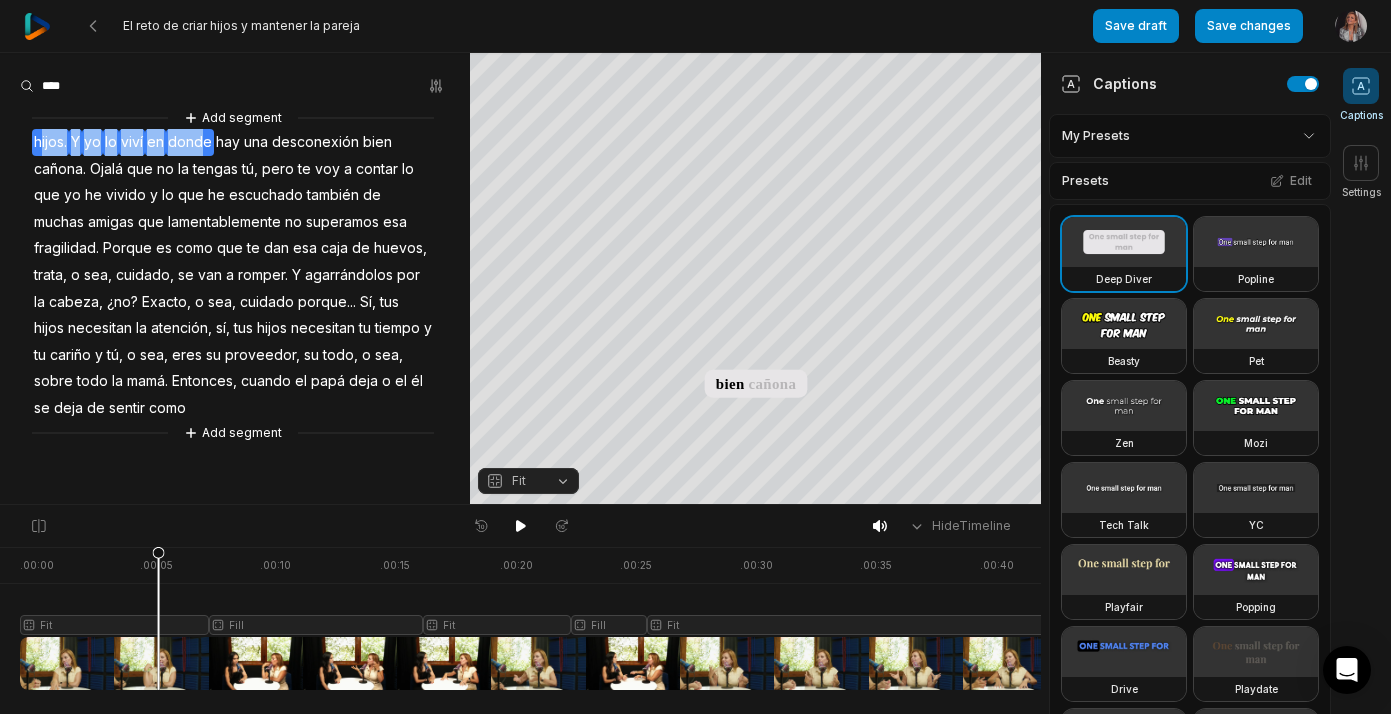 drag, startPoint x: 205, startPoint y: 140, endPoint x: 39, endPoint y: 145, distance: 166.07529 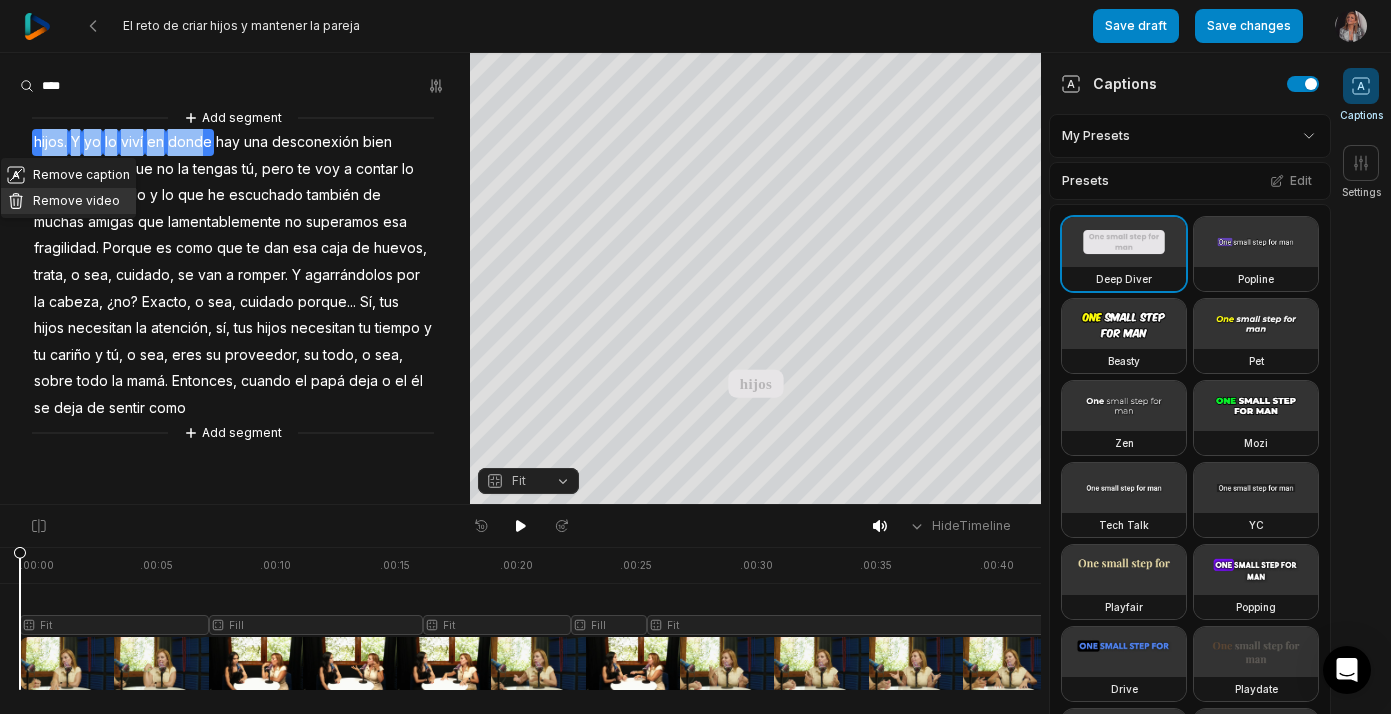 click on "Remove video" at bounding box center [68, 201] 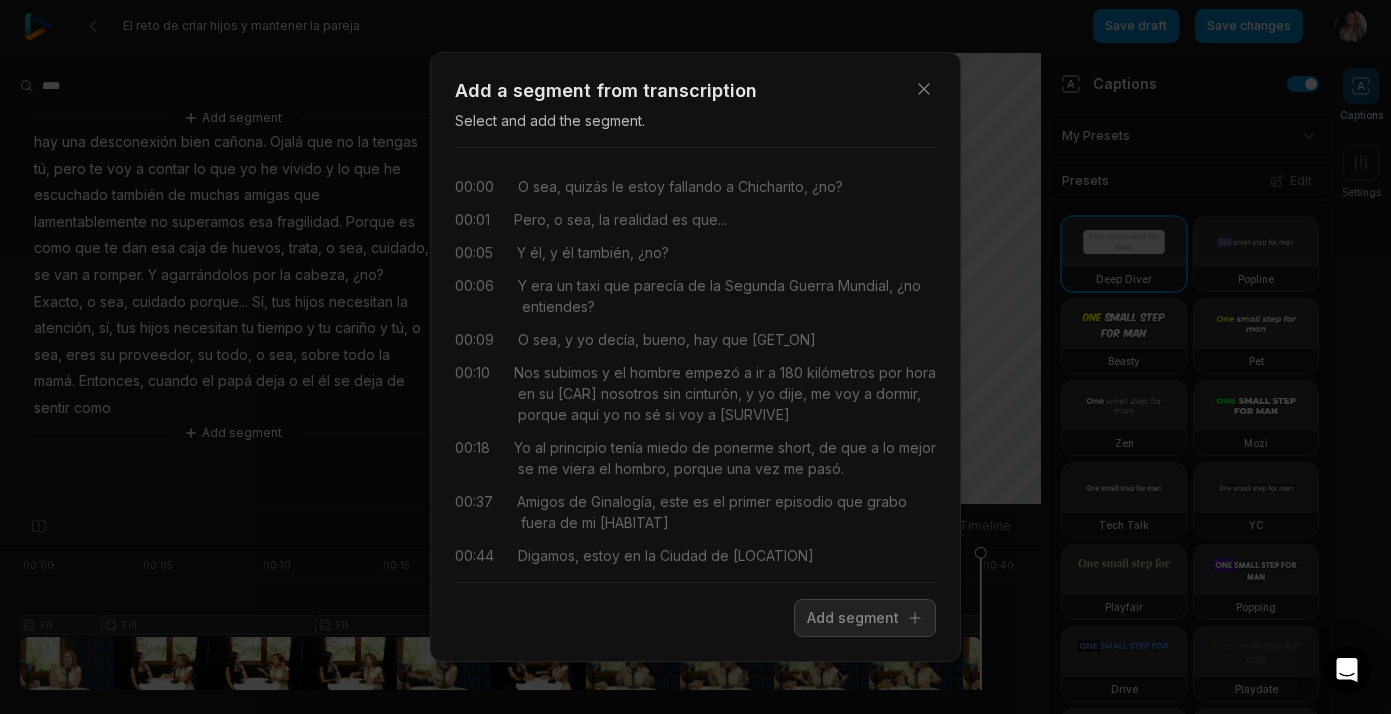scroll, scrollTop: 0, scrollLeft: 0, axis: both 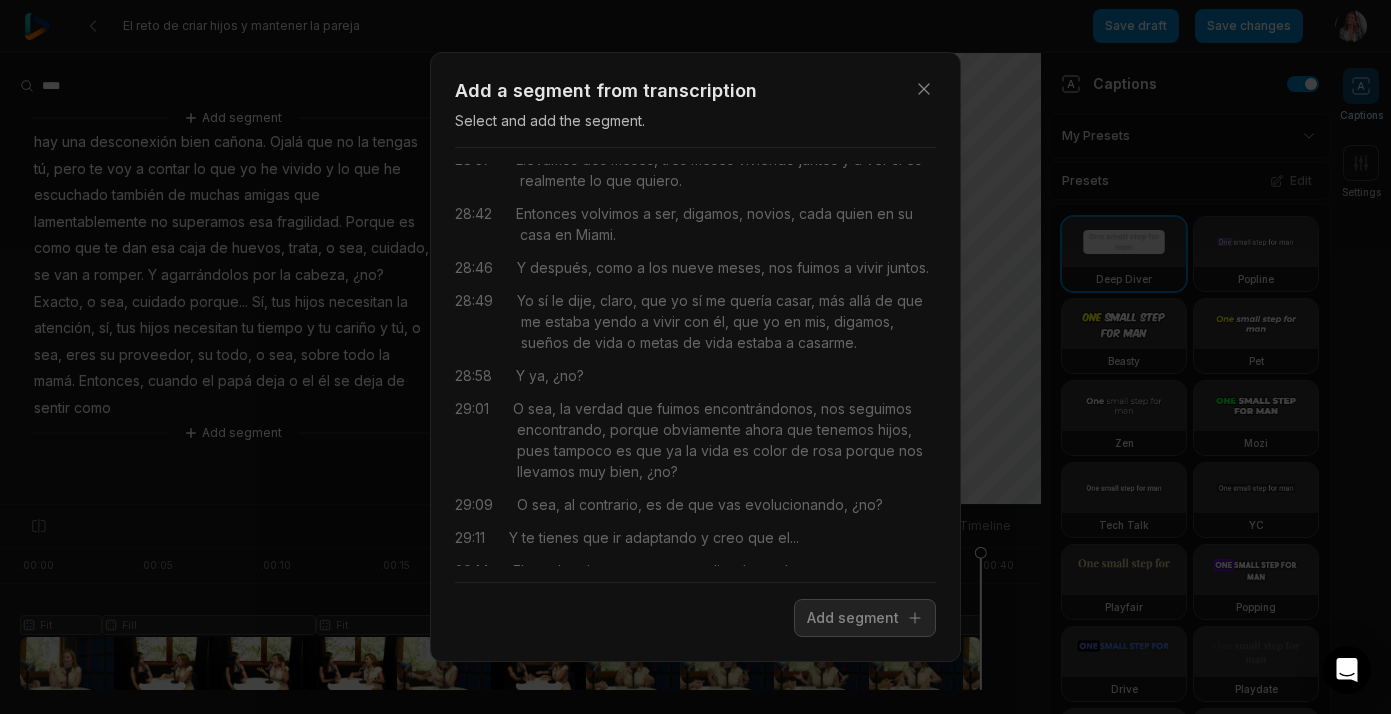 click on "queriendo" at bounding box center [549, 612] 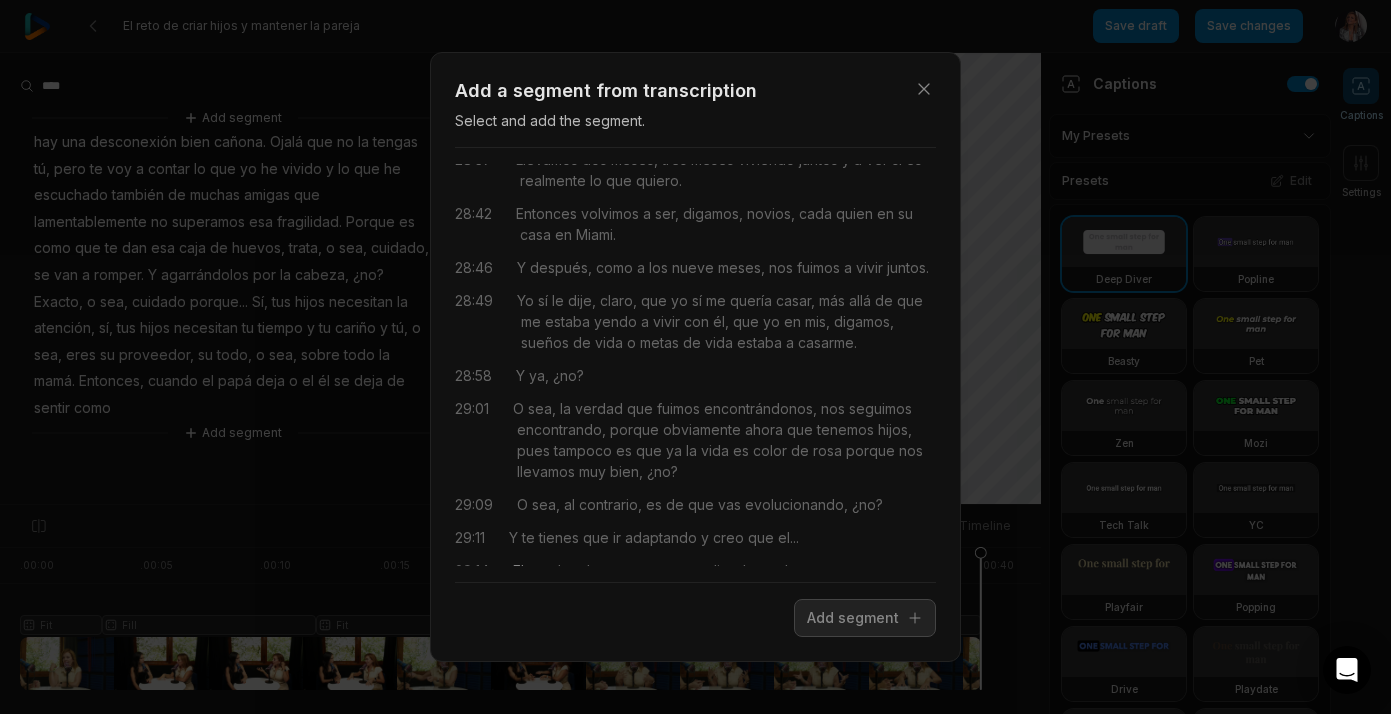 click on "El" at bounding box center (518, 570) 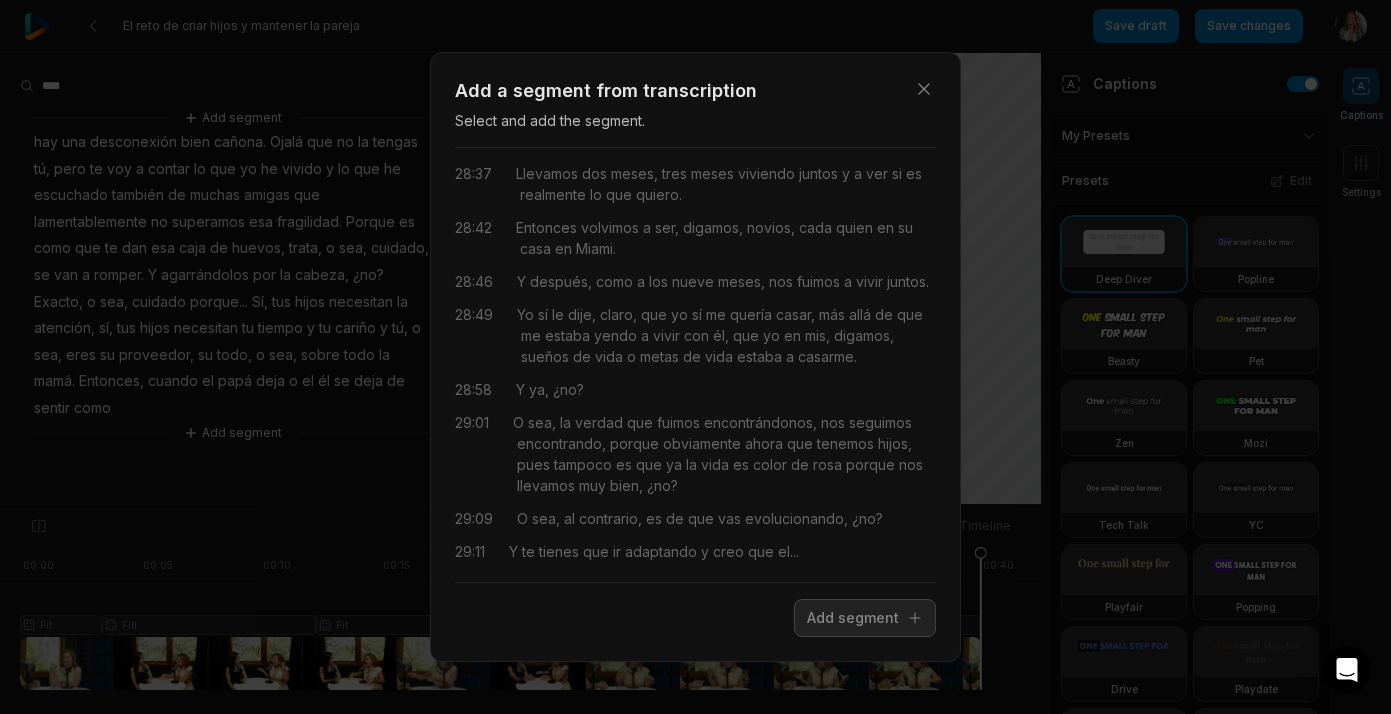 scroll, scrollTop: 18723, scrollLeft: 0, axis: vertical 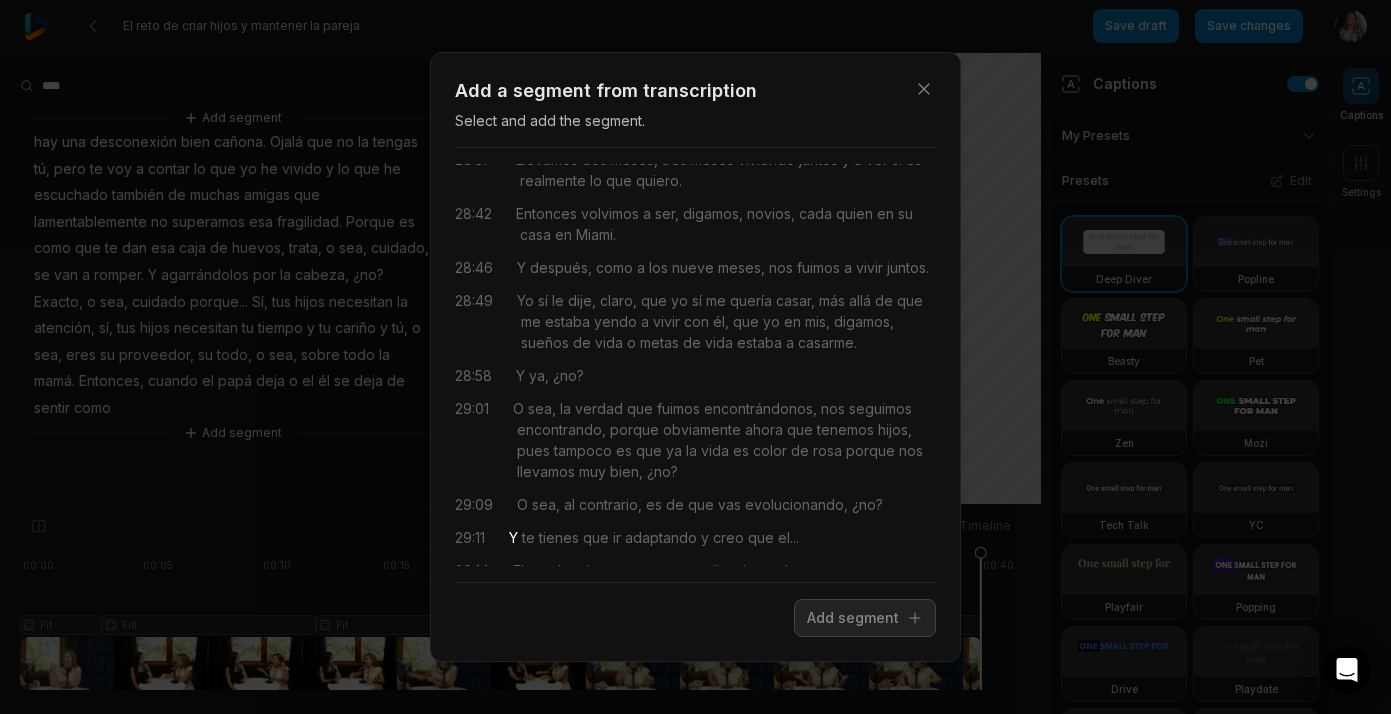 click on "Y" at bounding box center [513, 537] 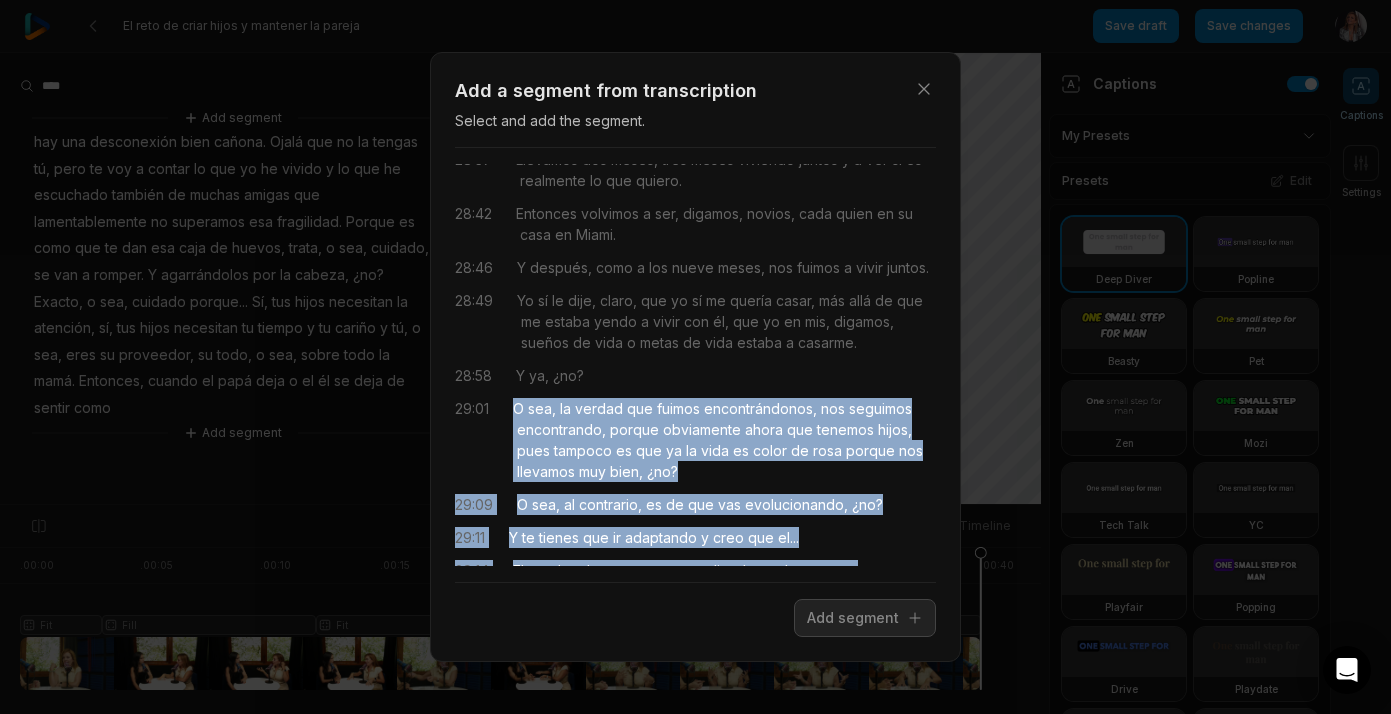 drag, startPoint x: 515, startPoint y: 244, endPoint x: 710, endPoint y: 524, distance: 341.2111 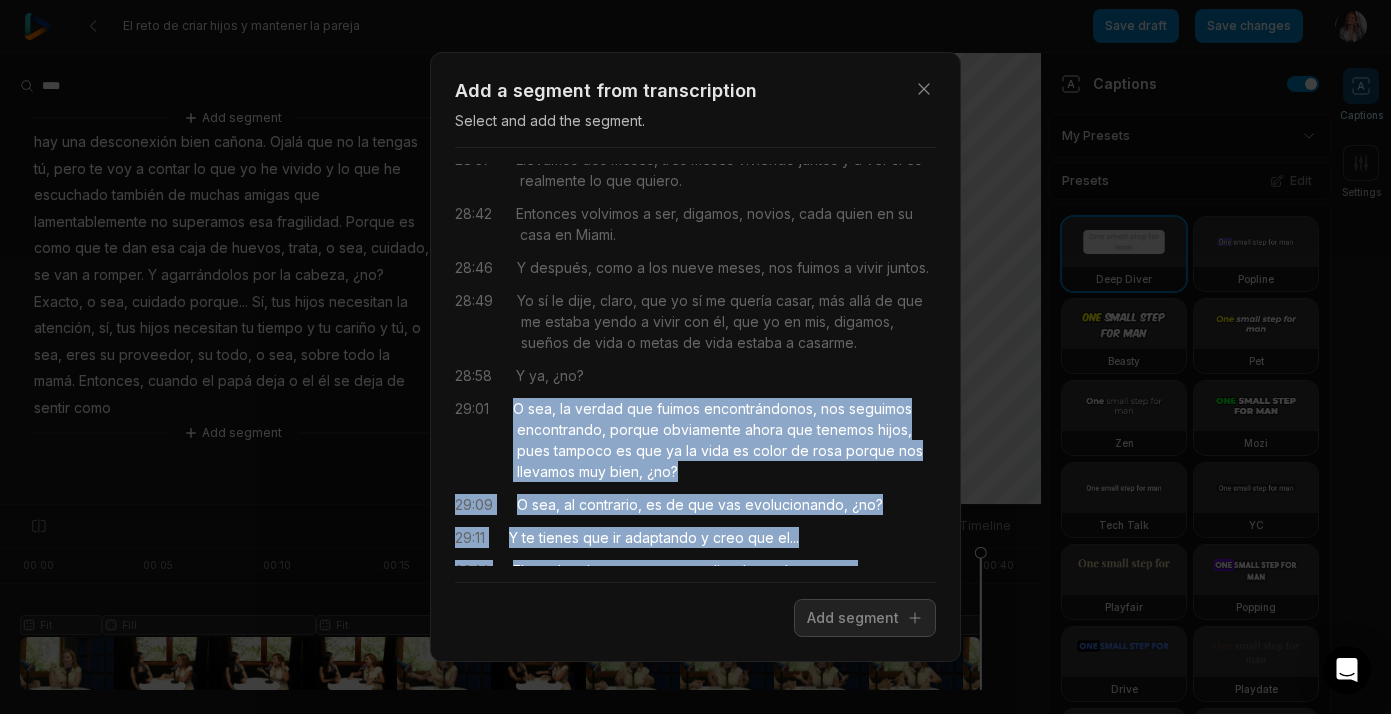 drag, startPoint x: 692, startPoint y: 544, endPoint x: 511, endPoint y: 243, distance: 351.22928 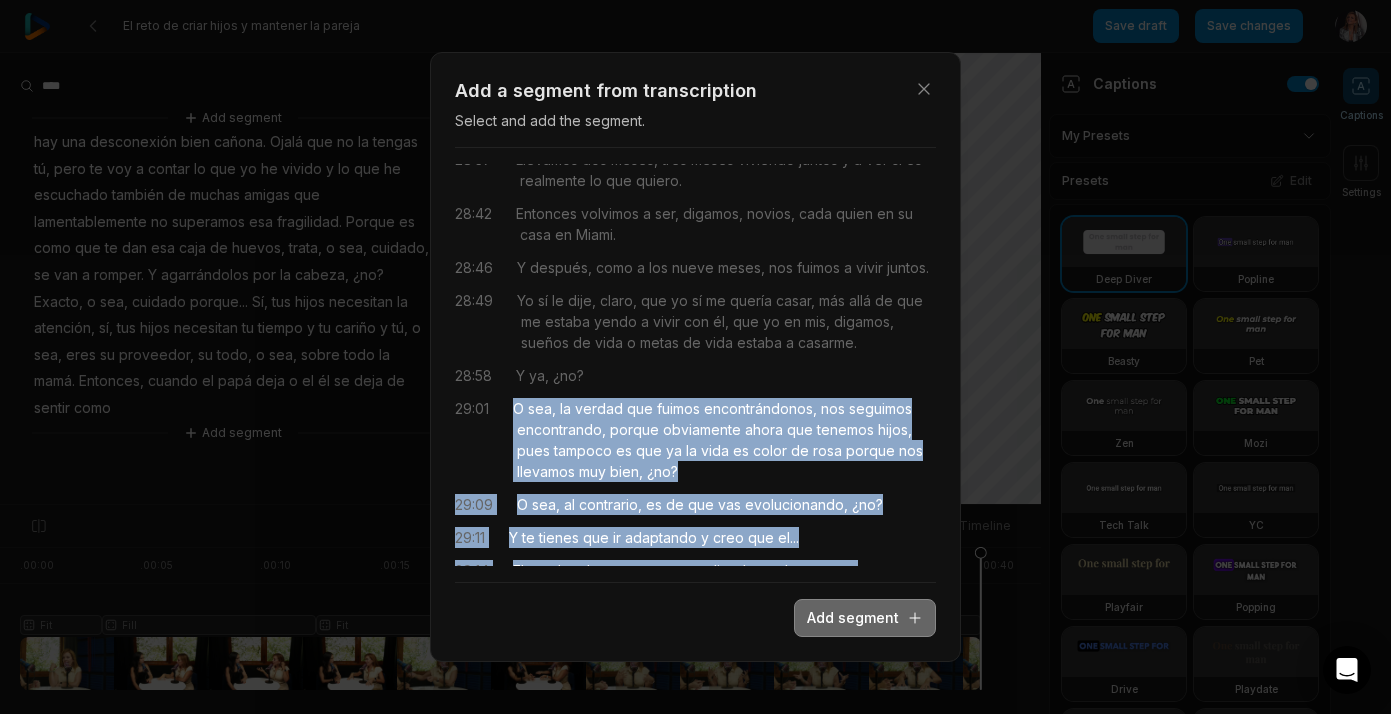click on "Add segment" at bounding box center [865, 618] 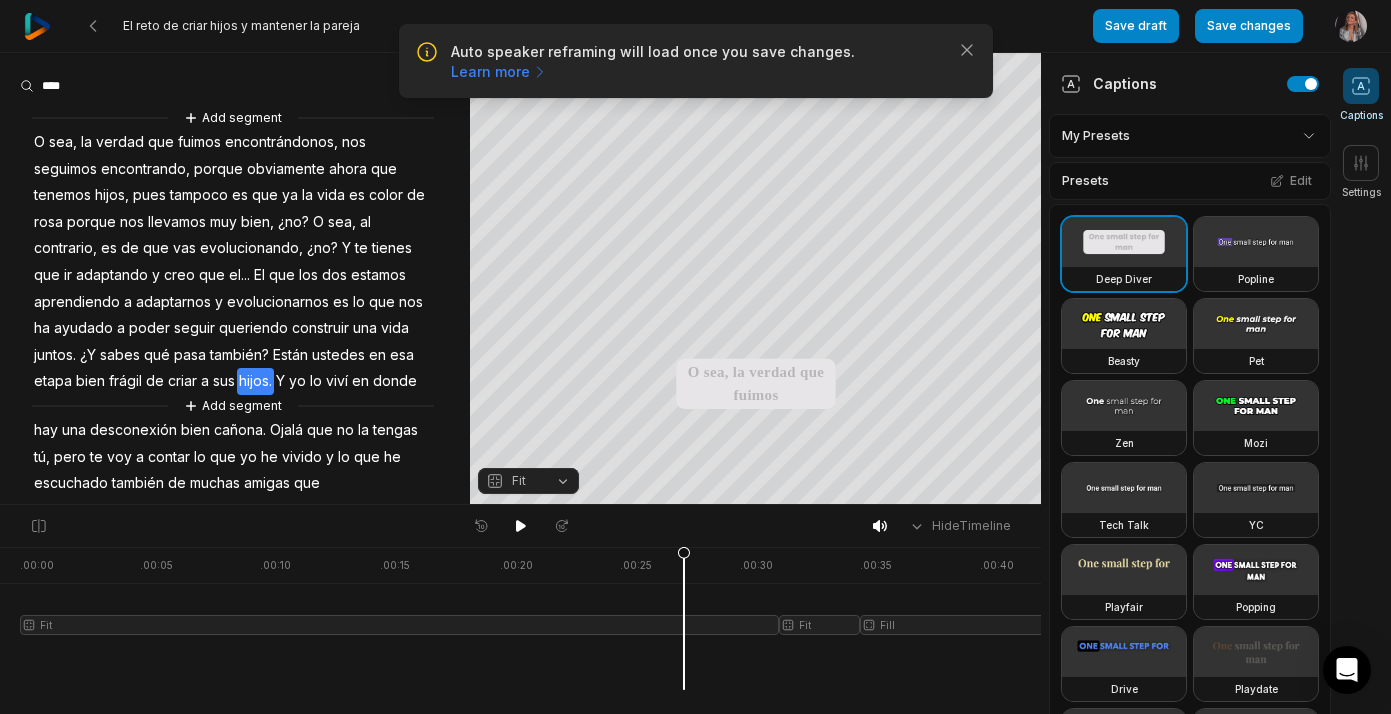 scroll, scrollTop: 0, scrollLeft: 0, axis: both 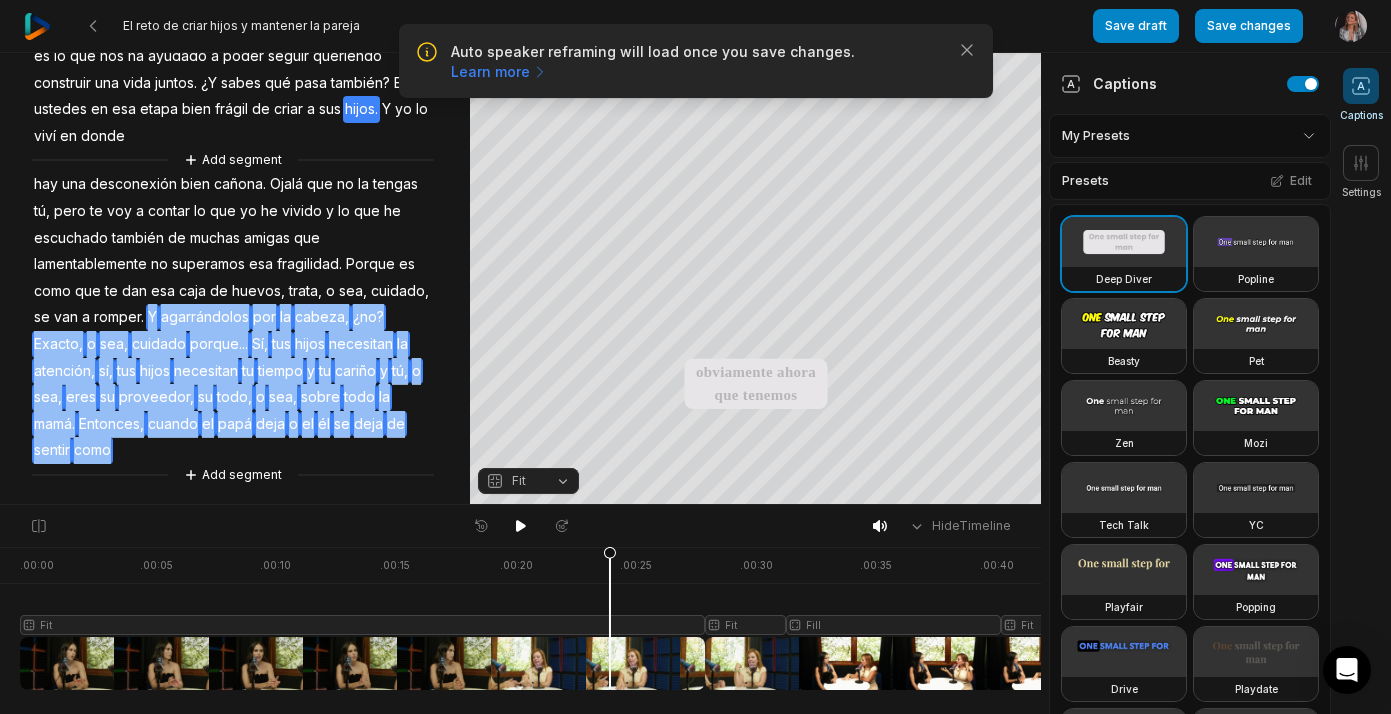 drag, startPoint x: 102, startPoint y: 451, endPoint x: 144, endPoint y: 318, distance: 139.47401 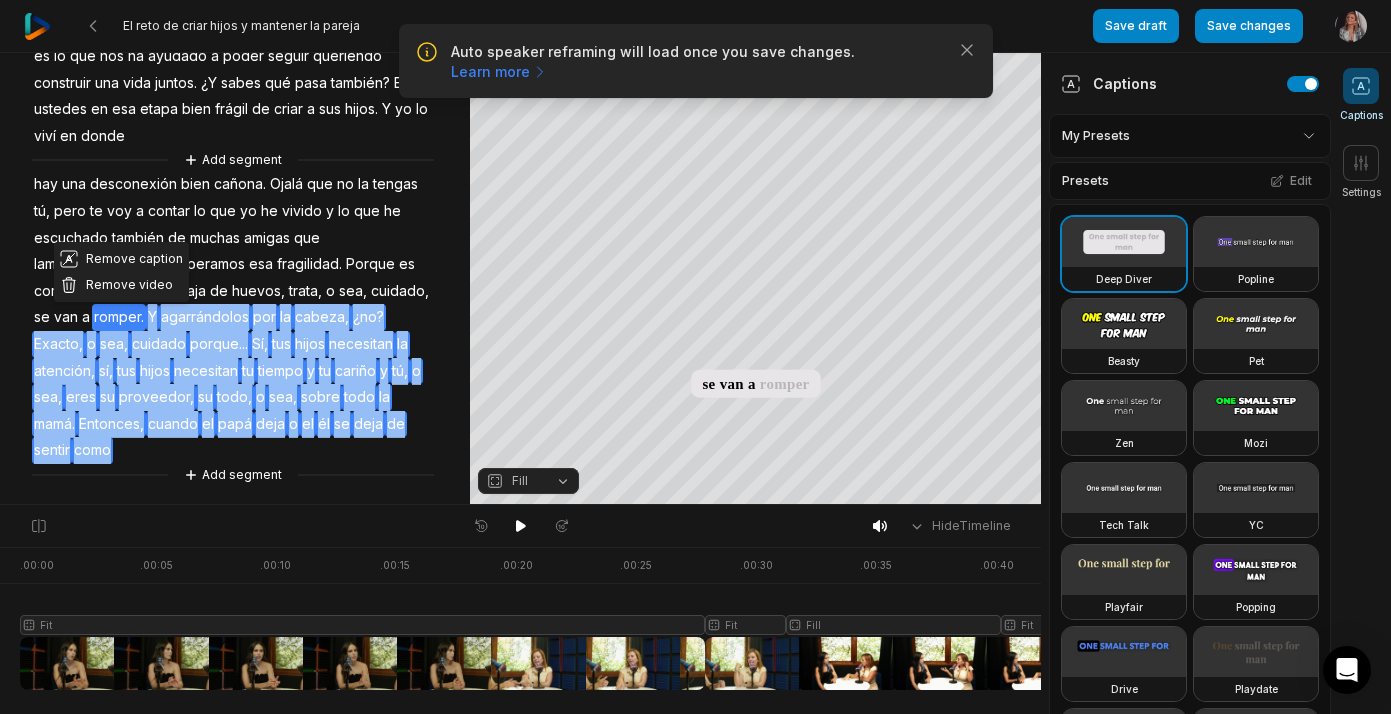 click on "porque..." at bounding box center (219, 344) 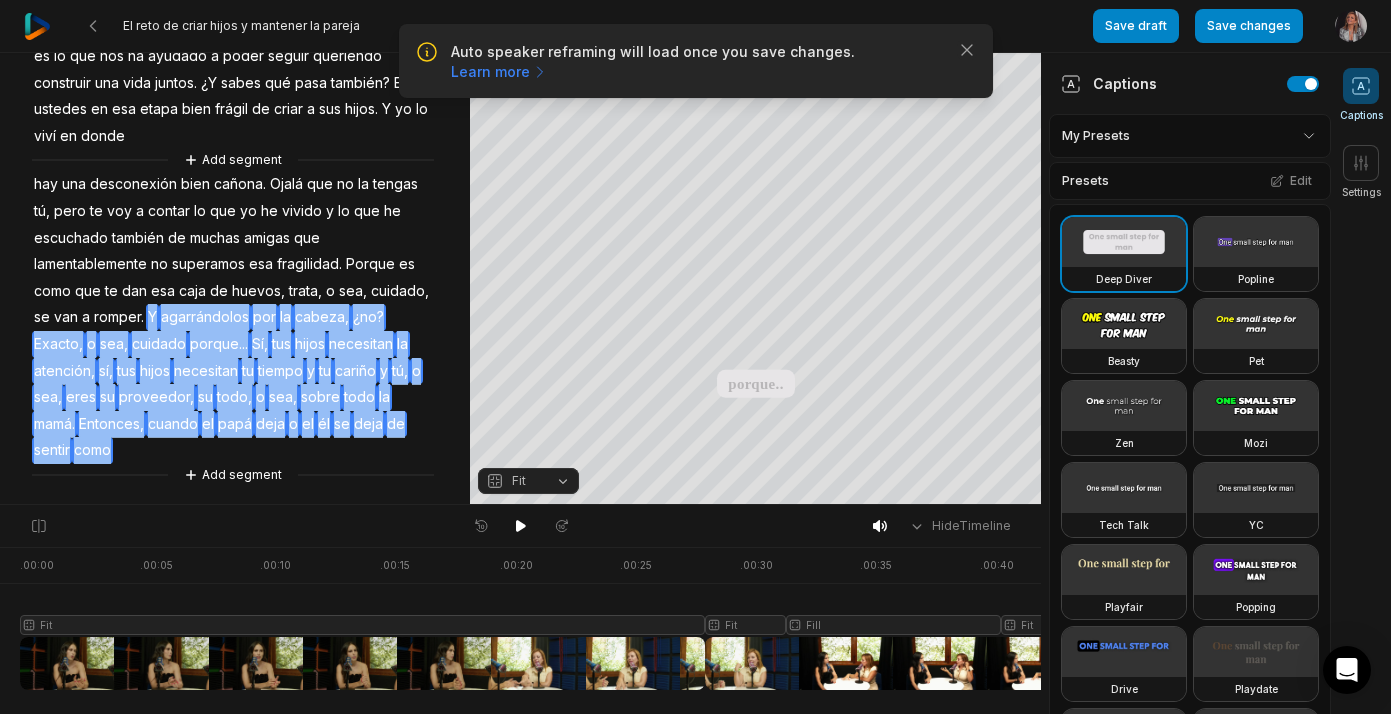 drag, startPoint x: 82, startPoint y: 446, endPoint x: 151, endPoint y: 315, distance: 148.06079 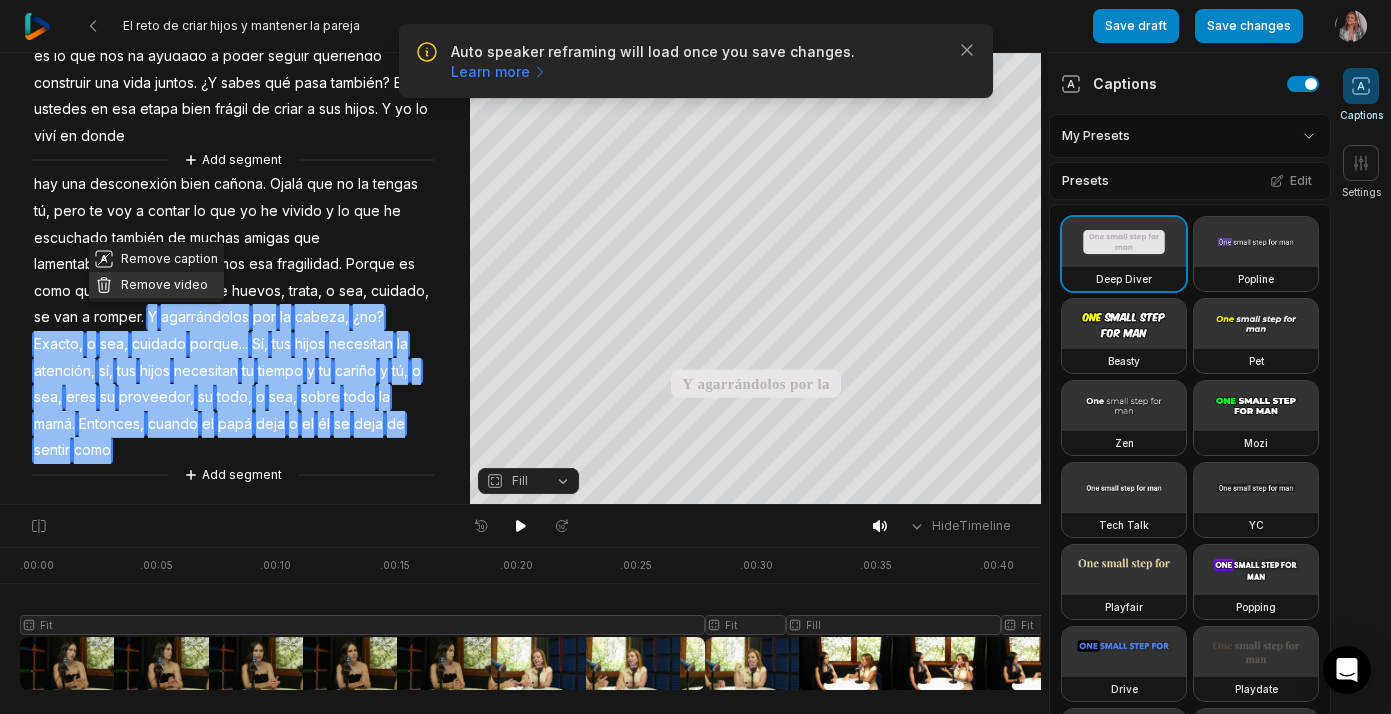 click on "Remove video" at bounding box center [156, 285] 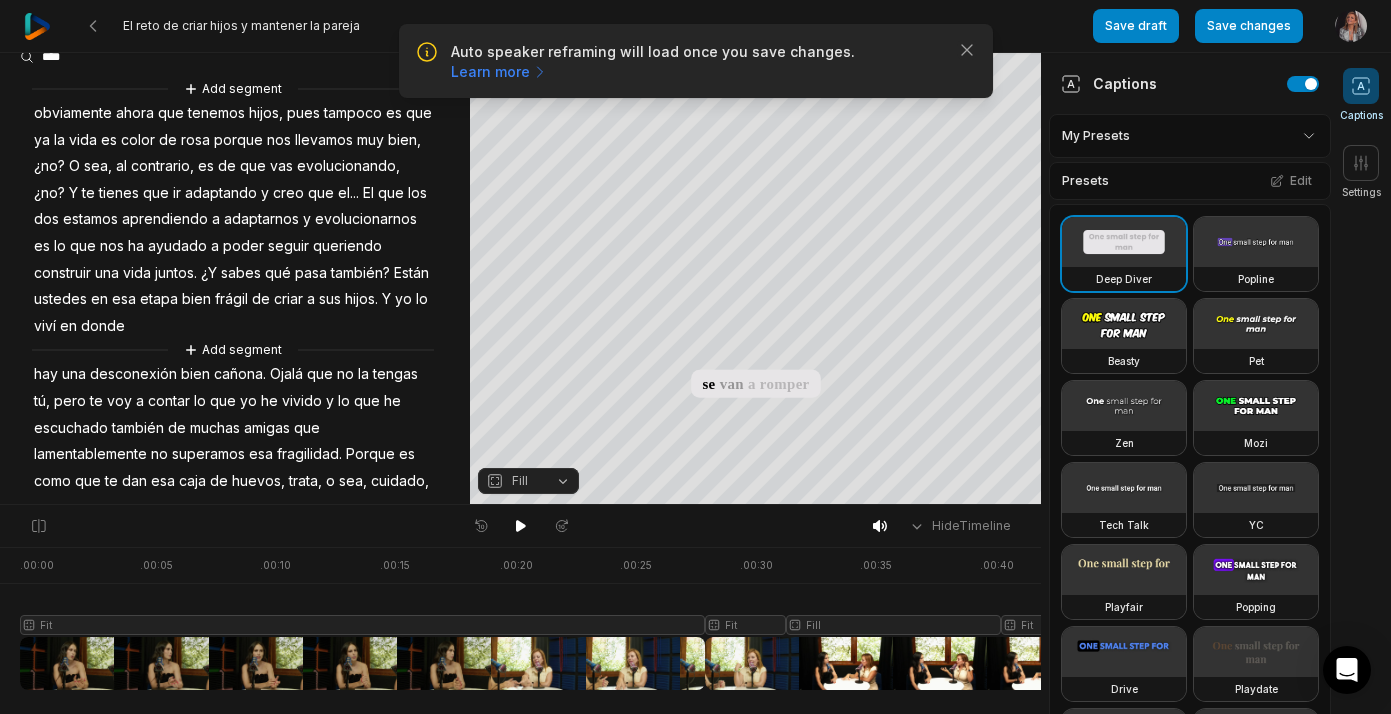 scroll, scrollTop: 0, scrollLeft: 0, axis: both 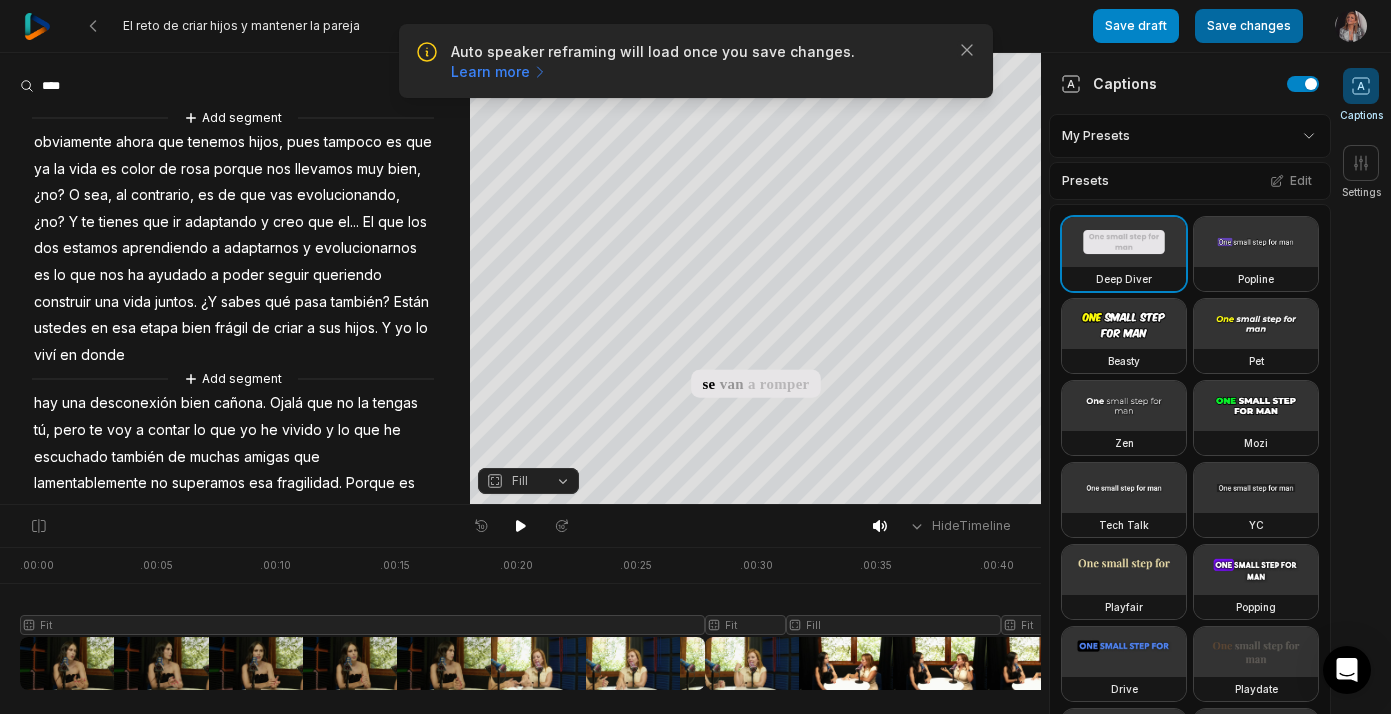 click on "Save changes" at bounding box center (1249, 26) 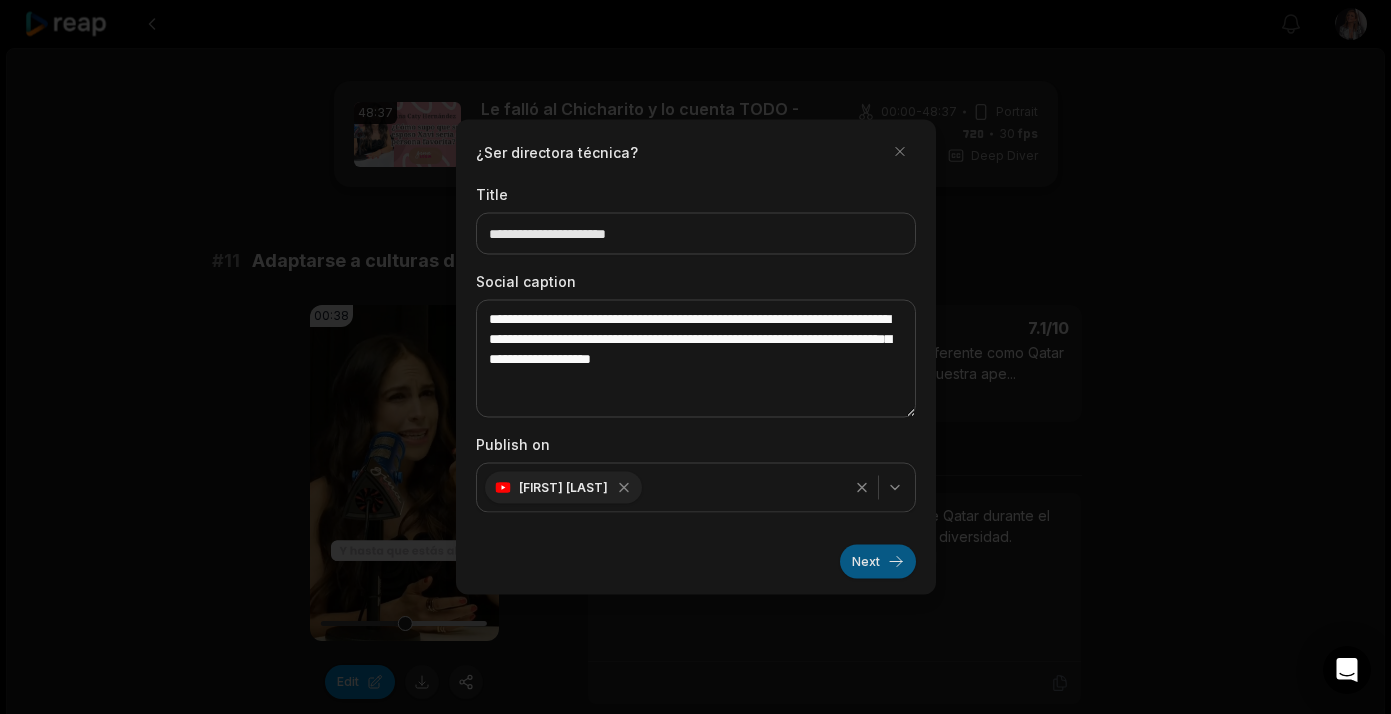 scroll, scrollTop: 857, scrollLeft: 0, axis: vertical 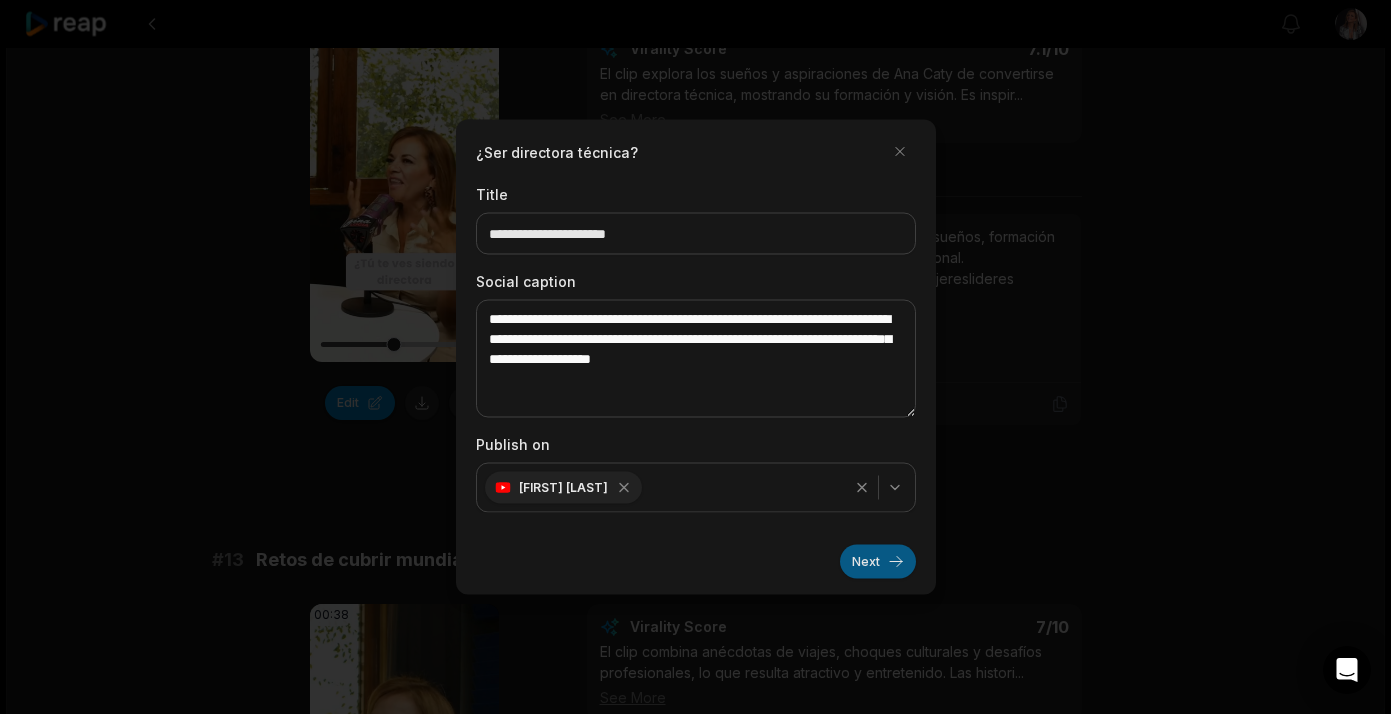 click on "Next" at bounding box center (878, 562) 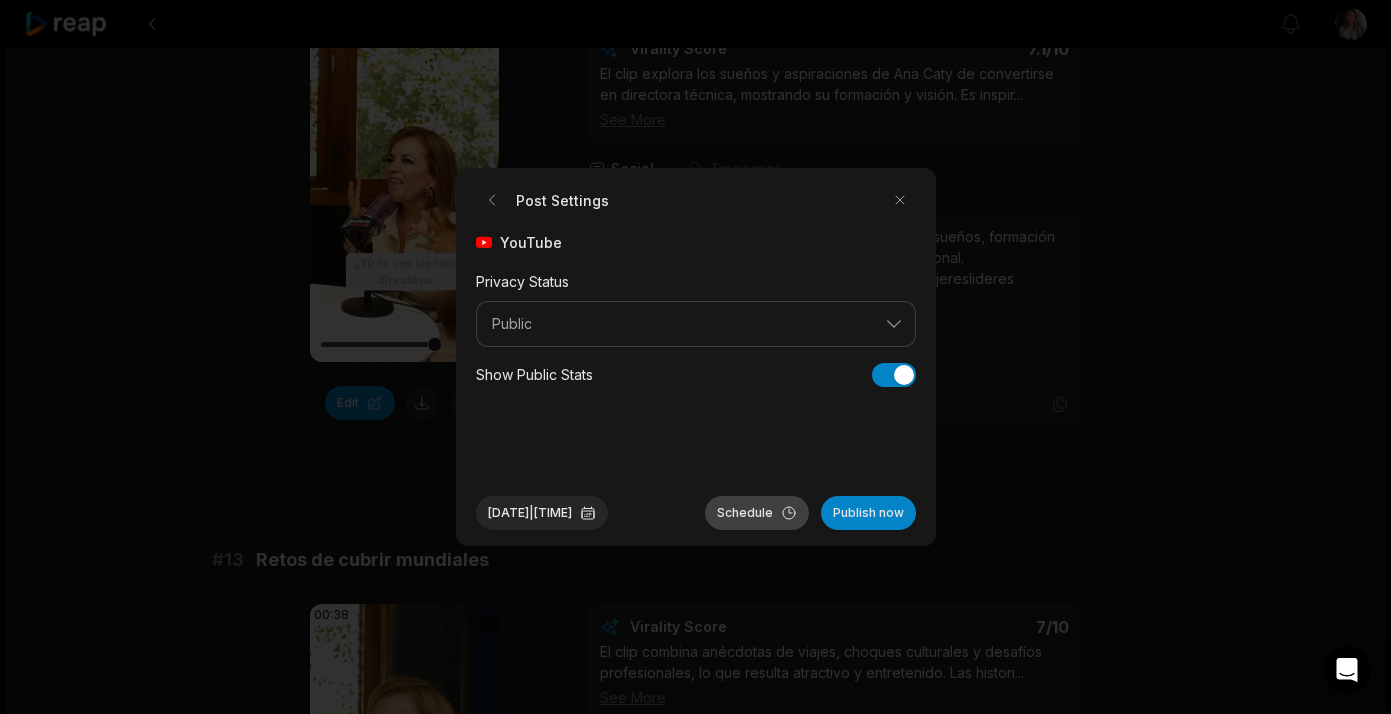 click on "Schedule" at bounding box center [757, 513] 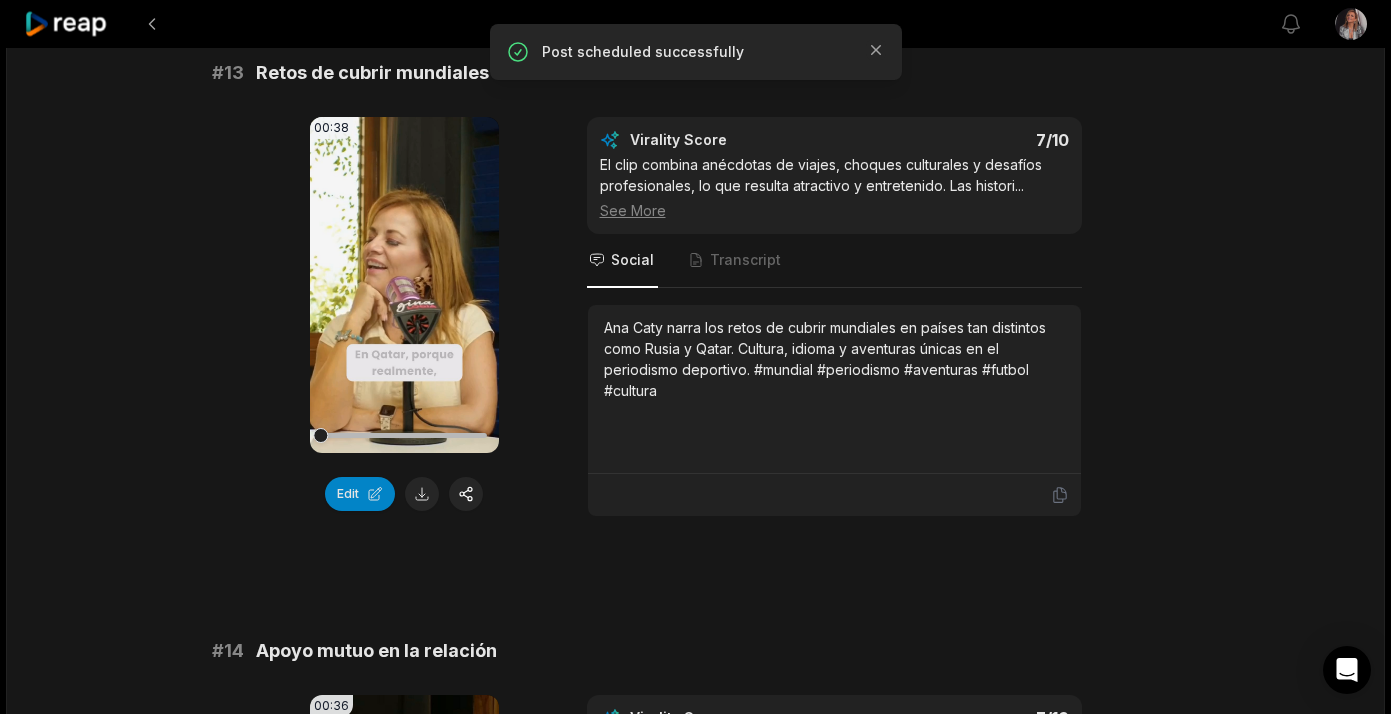 scroll, scrollTop: 1341, scrollLeft: 0, axis: vertical 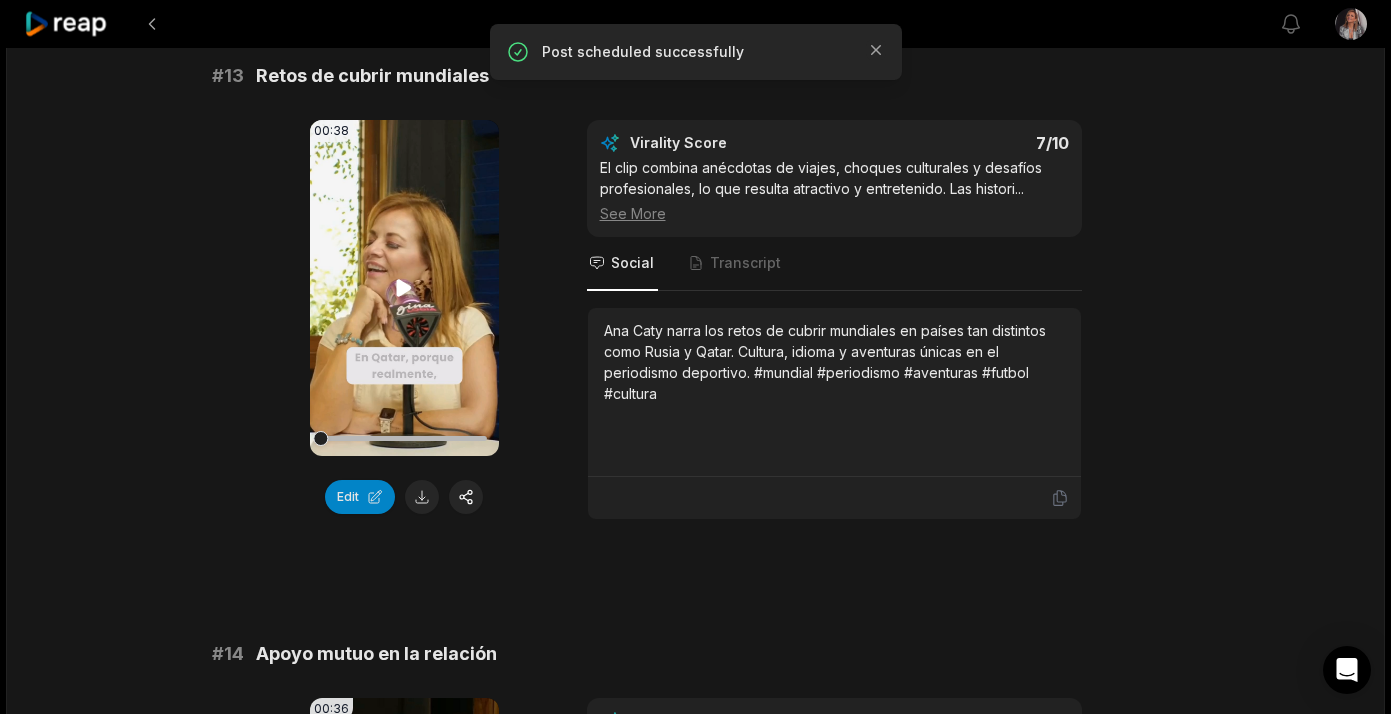 click 